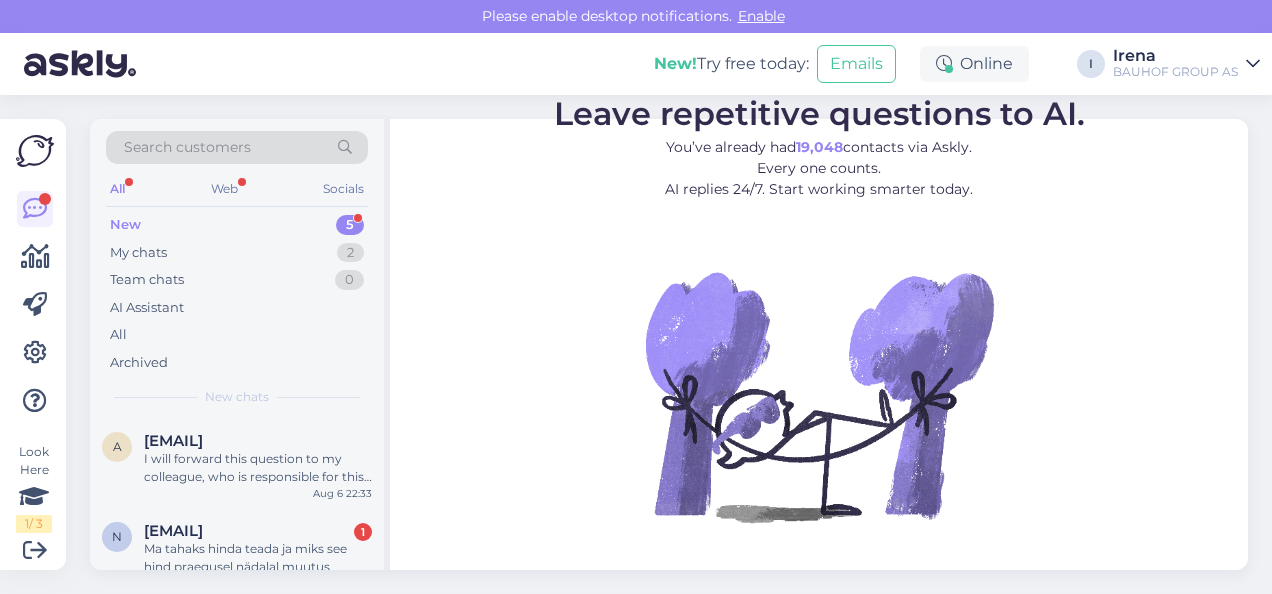 scroll, scrollTop: 0, scrollLeft: 0, axis: both 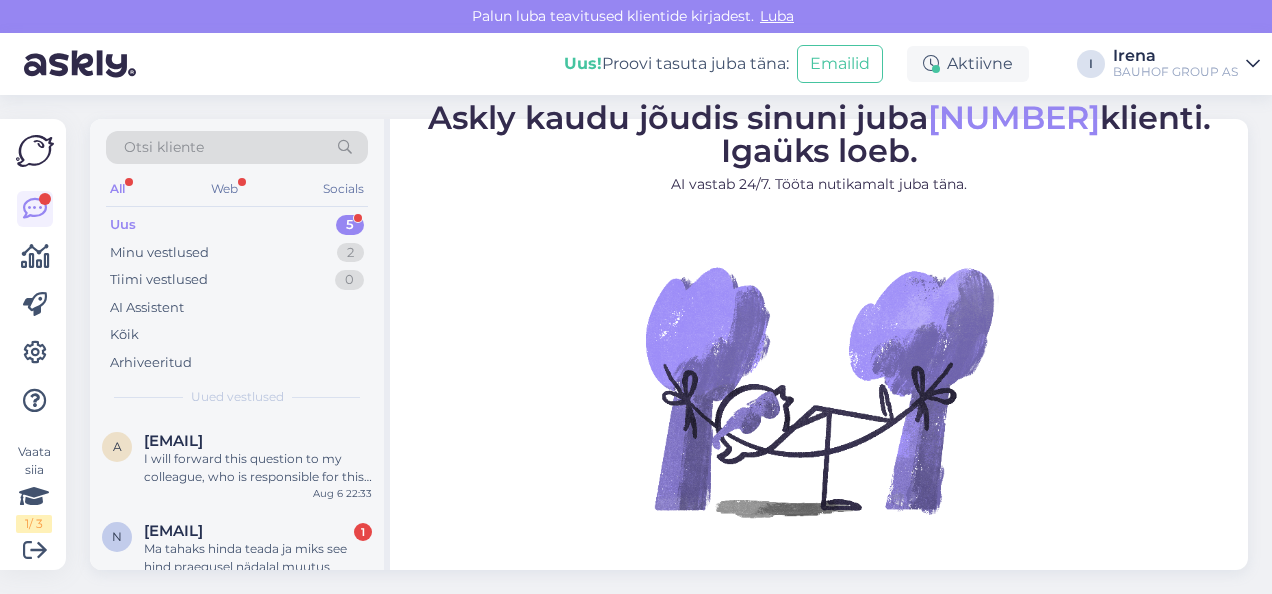 click on "Askly kaudu jõudis sinuni juba [NUMBER] klienti. Igaüks loeb. AI vastab 24/7. Tööta nutikamalt juba täna." at bounding box center (819, 336) 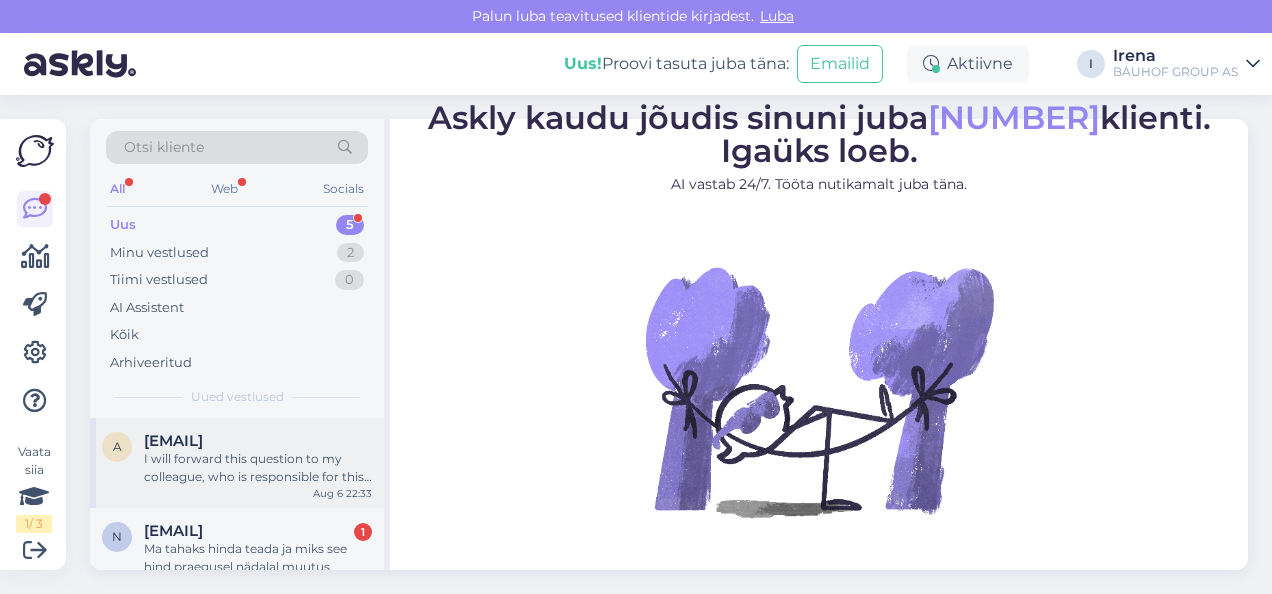 click on "a [EMAIL] I will forward this question to my colleague, who is responsible for this. The reply will be here during our working hours. [MONTH] [DAY] [TIME]" at bounding box center (237, 463) 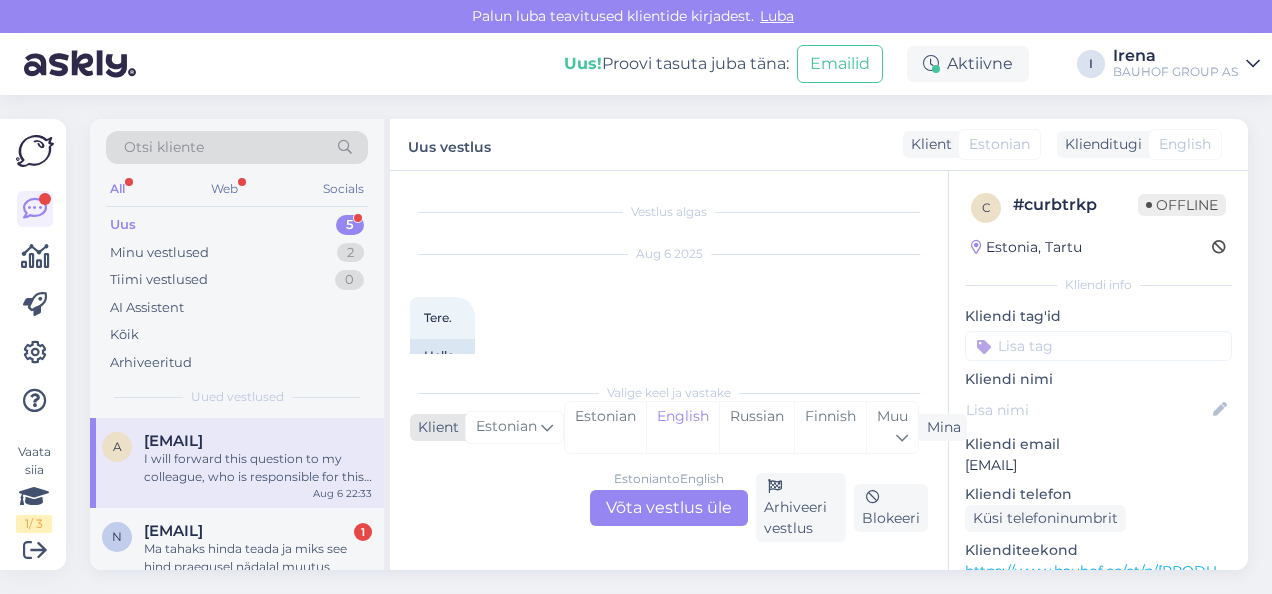 scroll, scrollTop: 534, scrollLeft: 0, axis: vertical 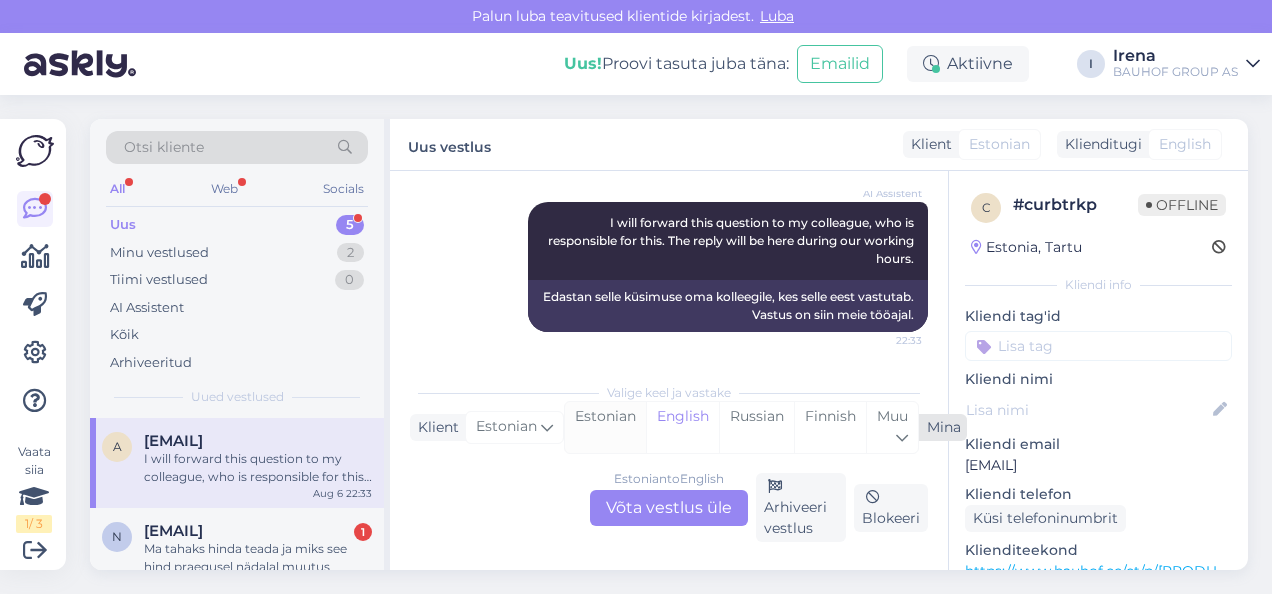 click on "Estonian" at bounding box center (605, 427) 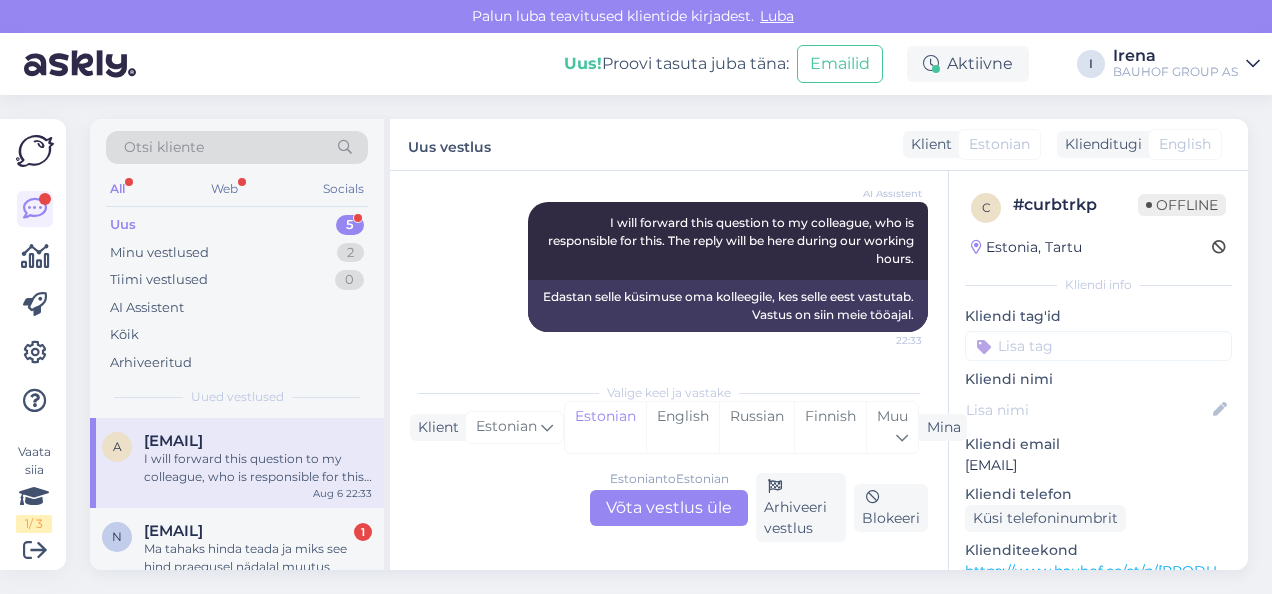 click on "Estonian  to  Estonian Võta vestlus üle" at bounding box center (669, 508) 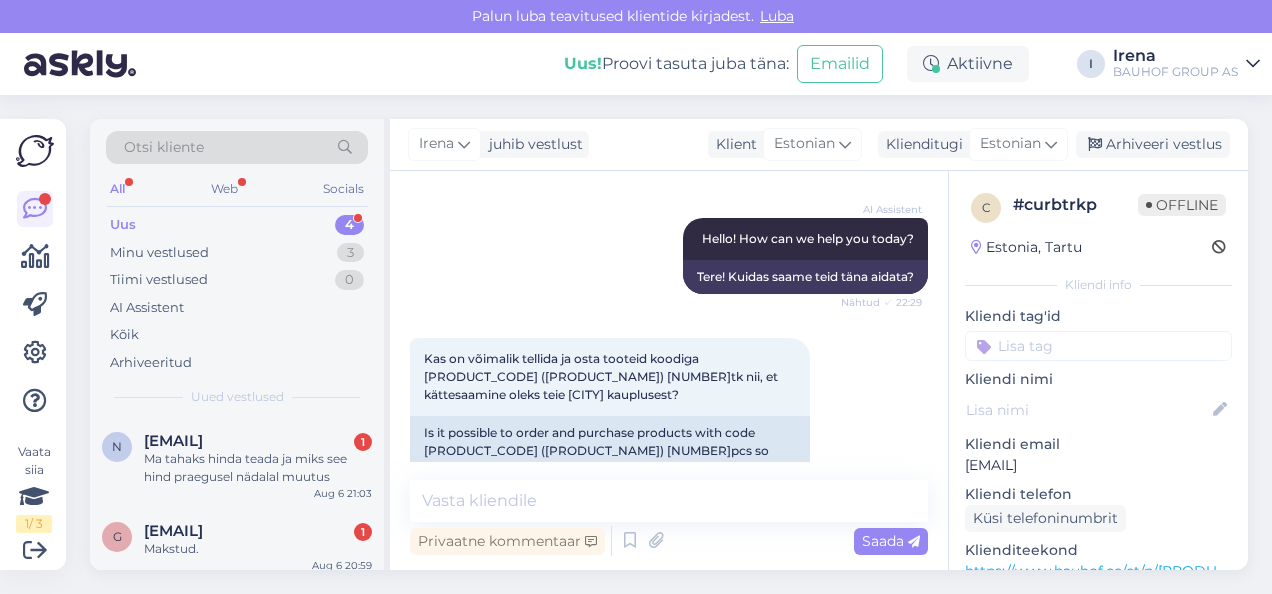 scroll, scrollTop: 200, scrollLeft: 0, axis: vertical 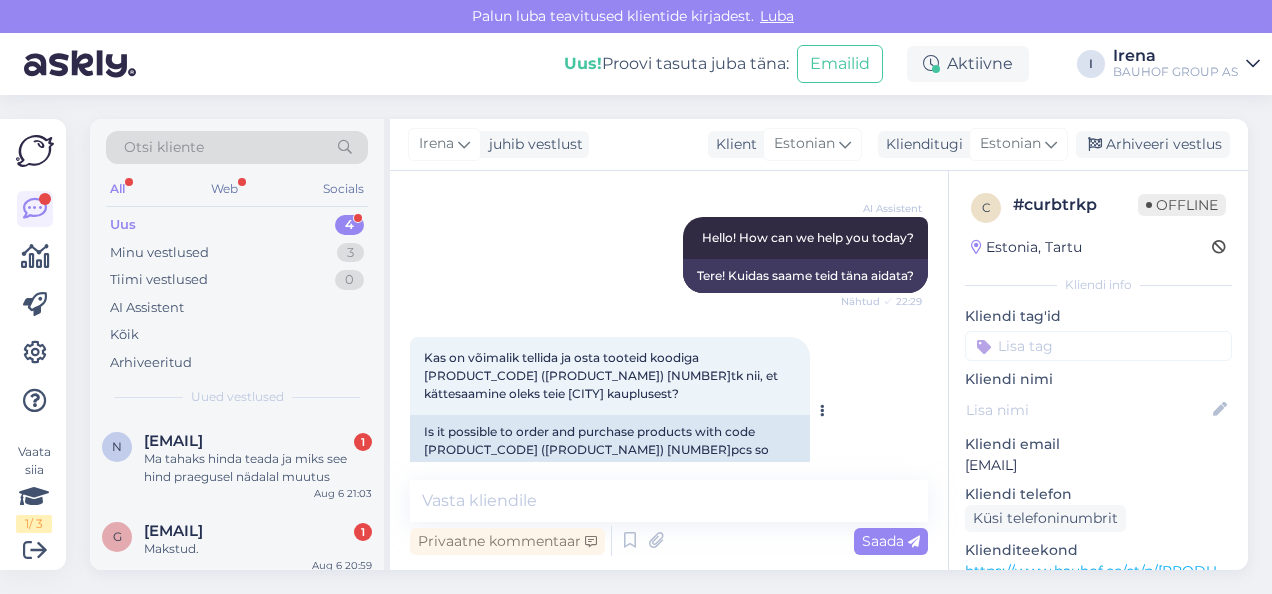 click on "Kas on võimalik tellida ja osta tooteid koodiga [PRODUCT_CODE] ([PRODUCT_NAME]) [NUMBER]tk nii, et kättesaamine oleks teie [CITY] kauplusest?" at bounding box center (602, 375) 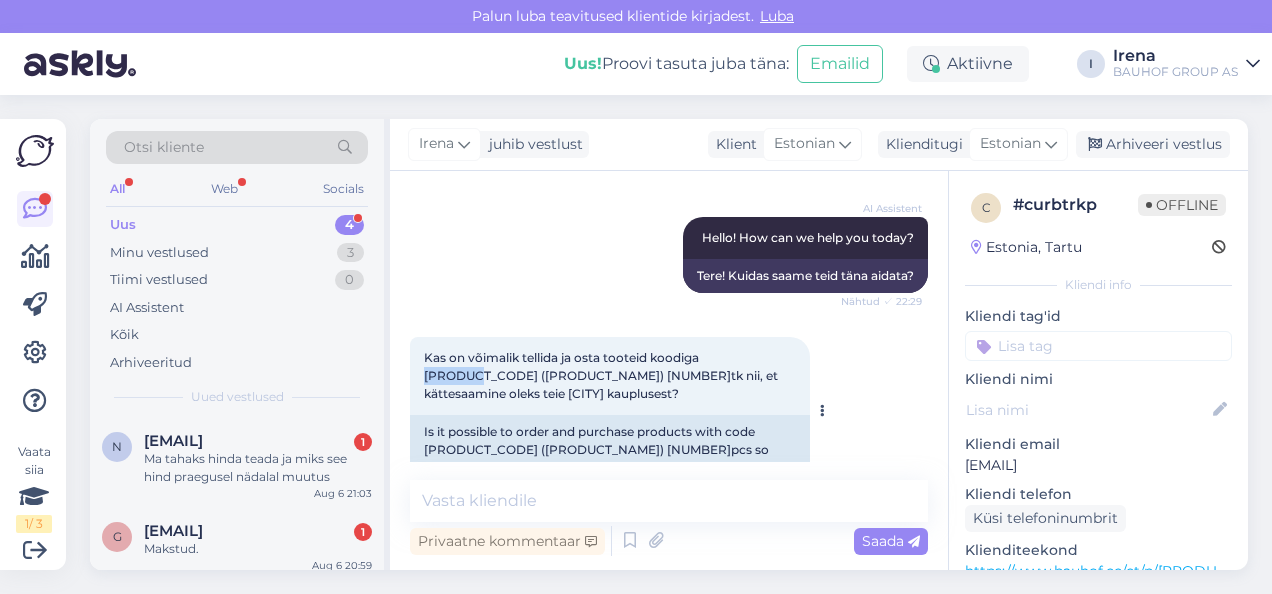 click on "Kas on võimalik tellida ja osta tooteid koodiga [PRODUCT_CODE] ([PRODUCT_NAME]) [NUMBER]tk nii, et kättesaamine oleks teie [CITY] kauplusest?" at bounding box center (602, 375) 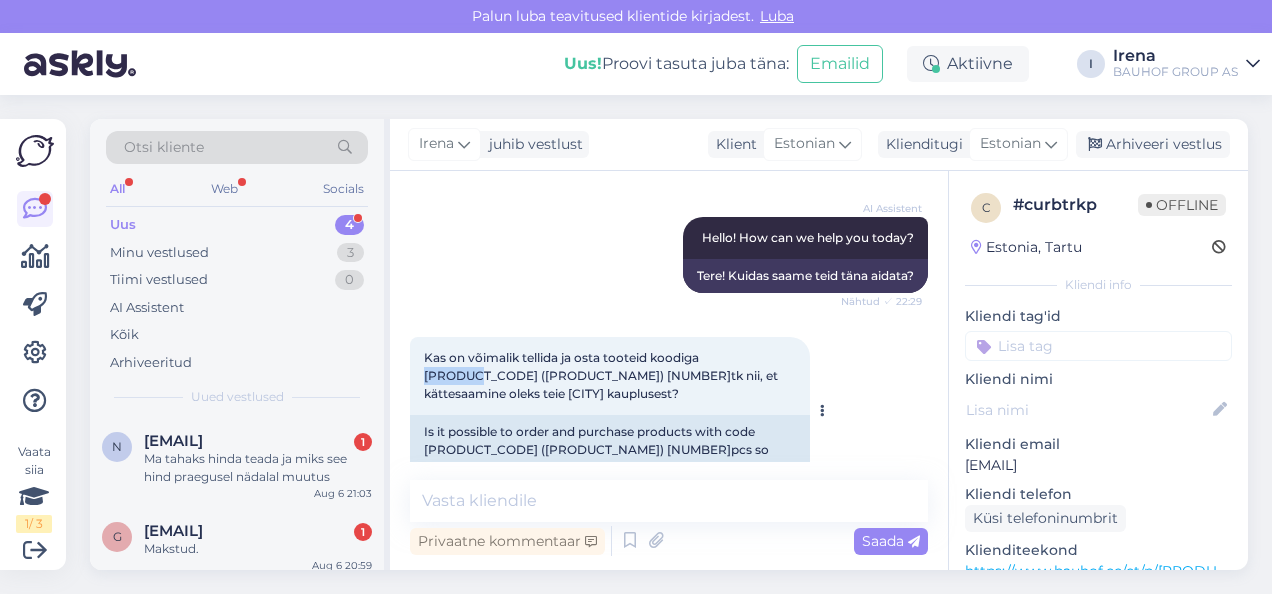 copy on "[PRODUCT_CODE]" 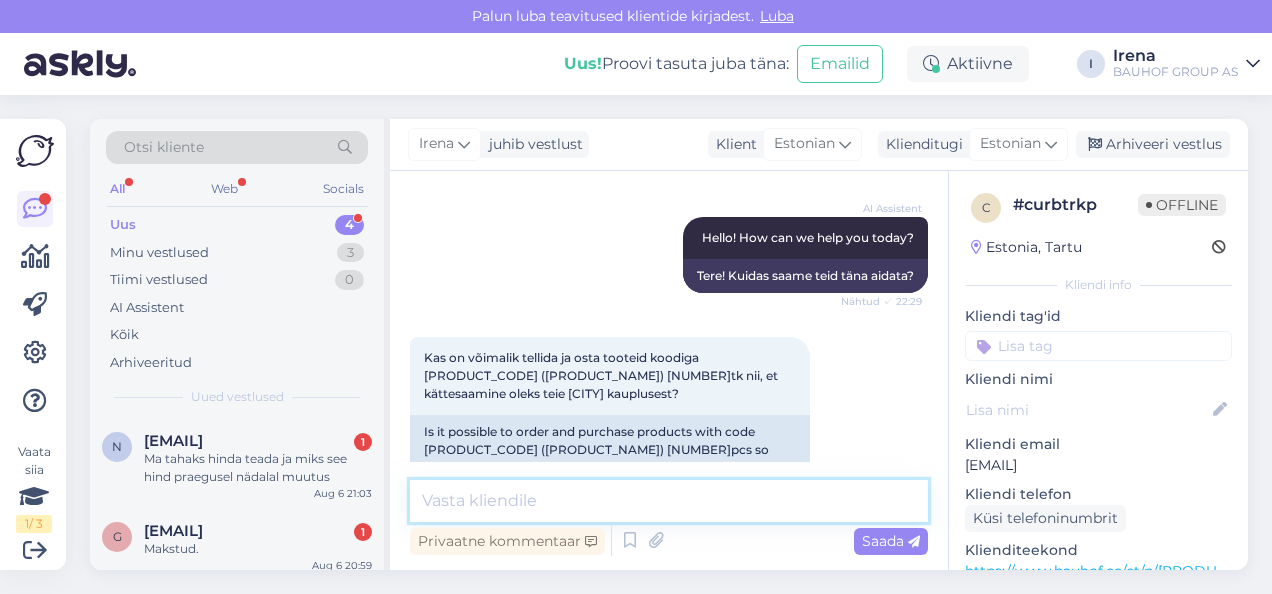 click at bounding box center [669, 501] 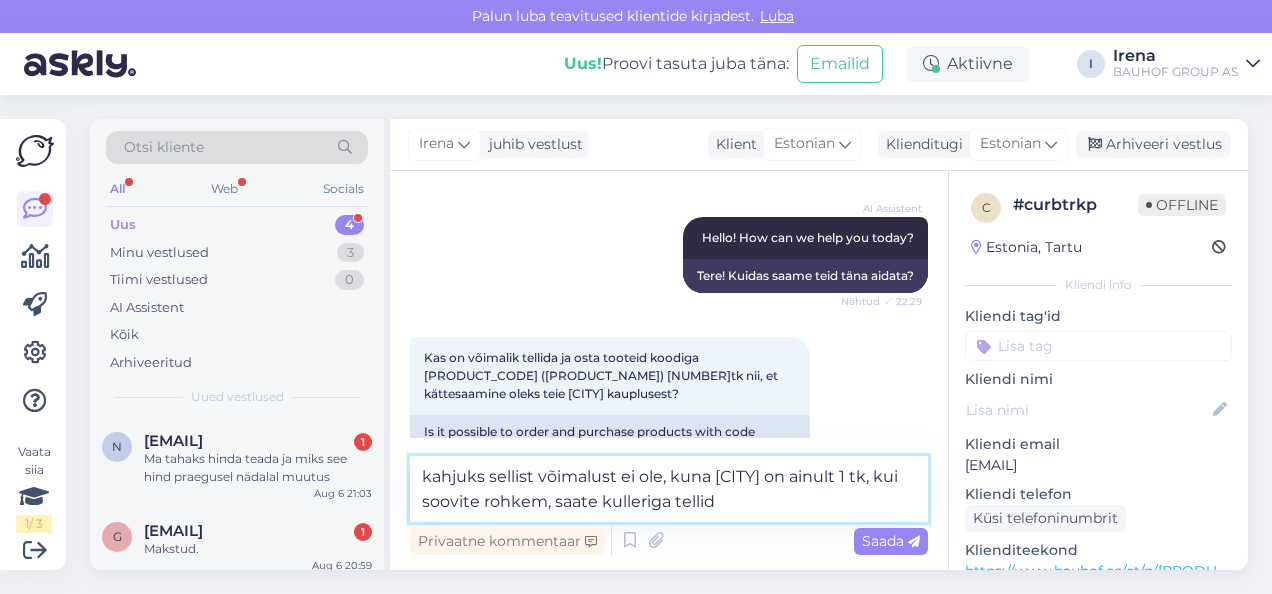type on "kahjuks sellist võimalust ei ole, kuna Tartus on ainult 1 tk, kui soovite rohkem, saate kulleriga tellida" 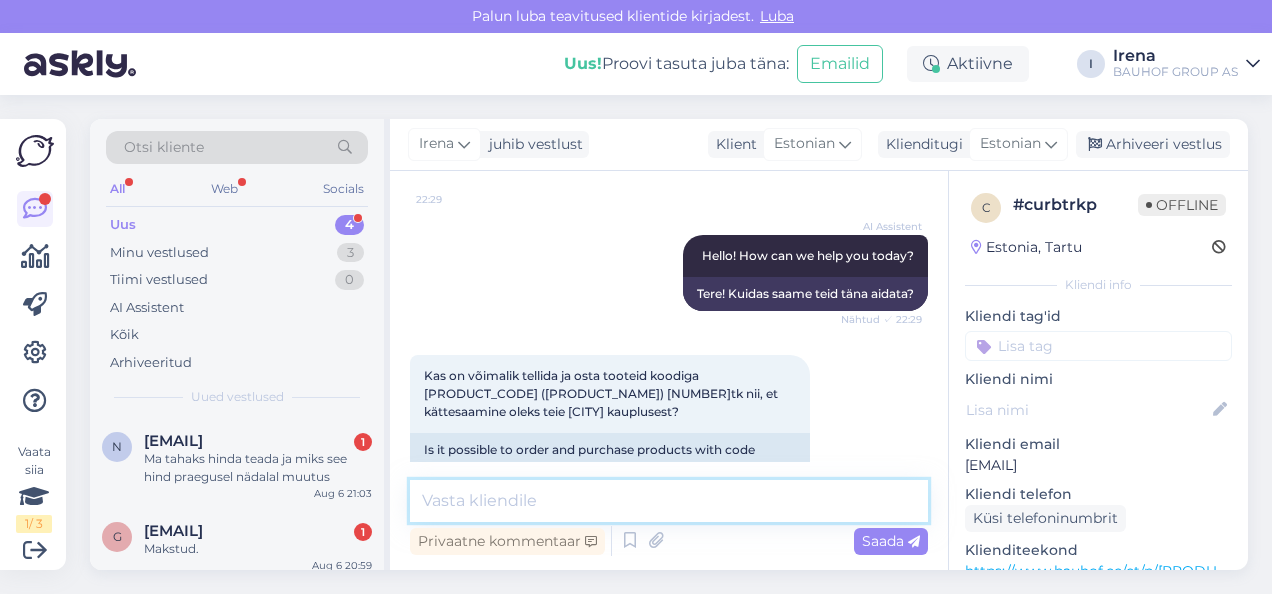 scroll, scrollTop: 582, scrollLeft: 0, axis: vertical 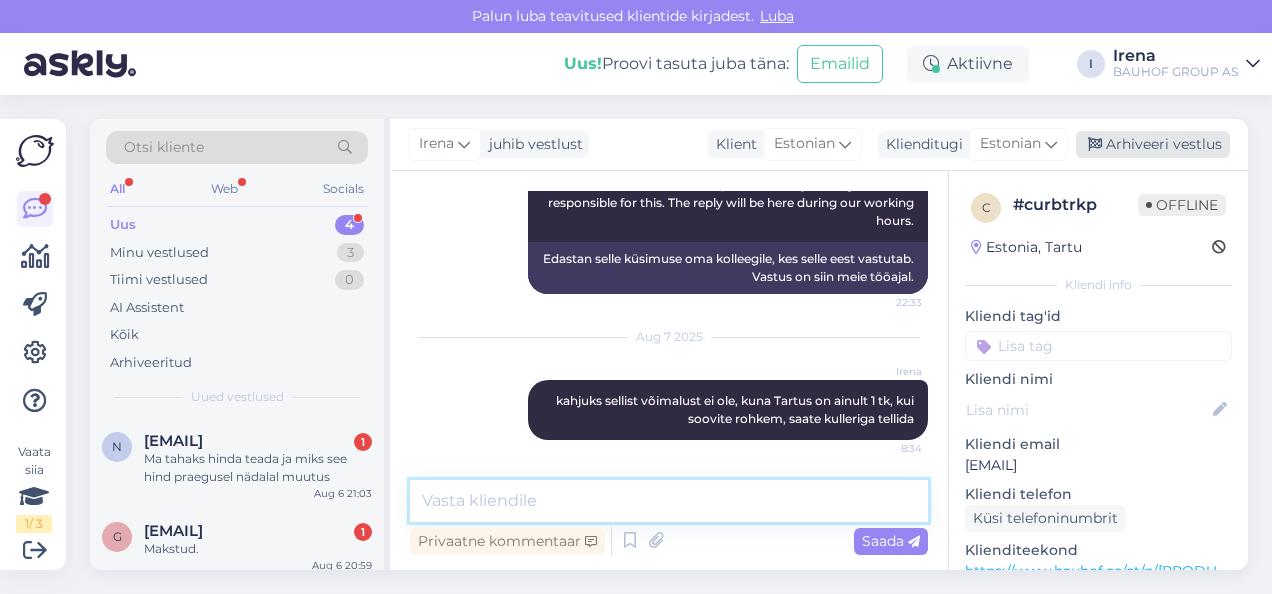 type 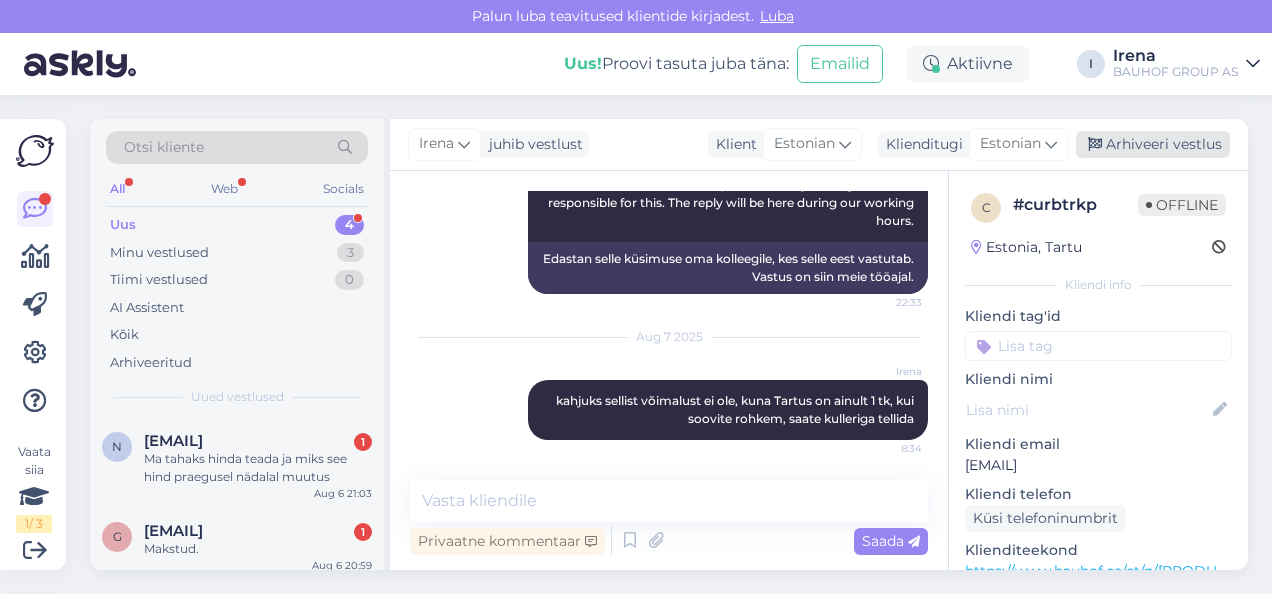 click on "Arhiveeri vestlus" at bounding box center (1153, 144) 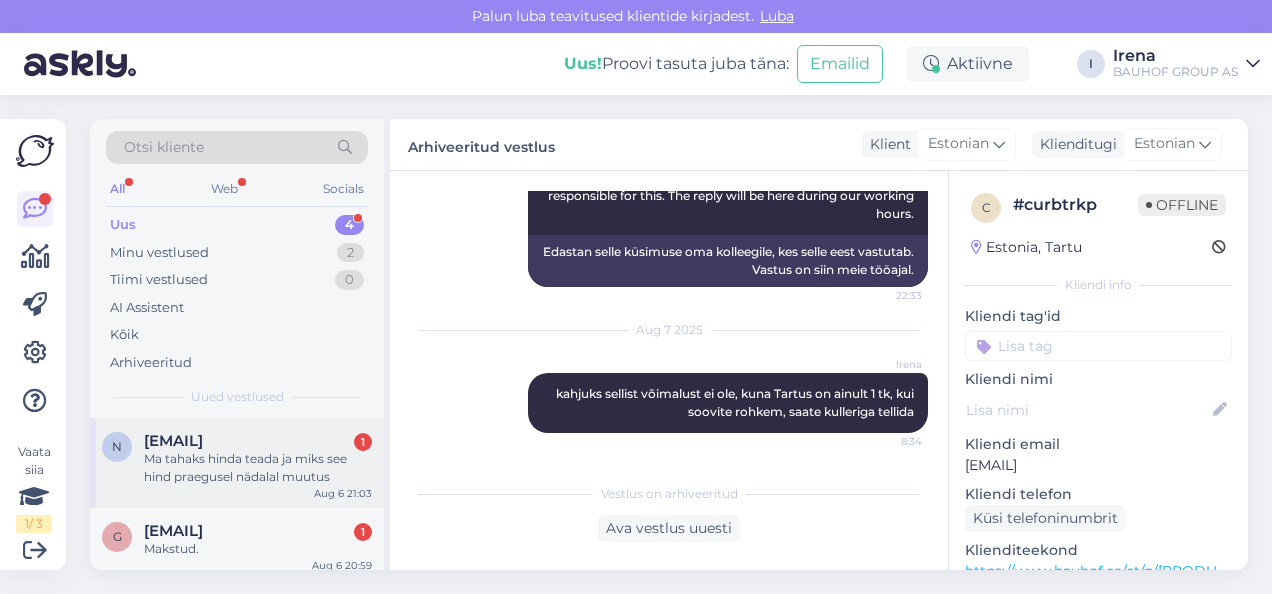 click on "[EMAIL]" at bounding box center (173, 441) 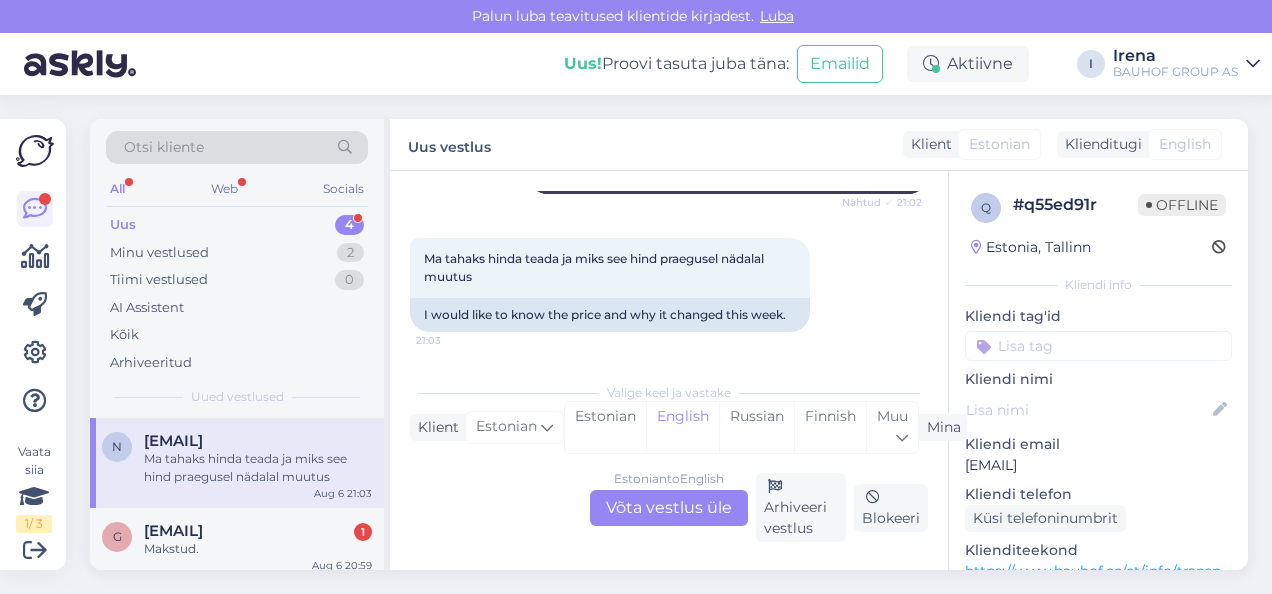 scroll, scrollTop: 352, scrollLeft: 0, axis: vertical 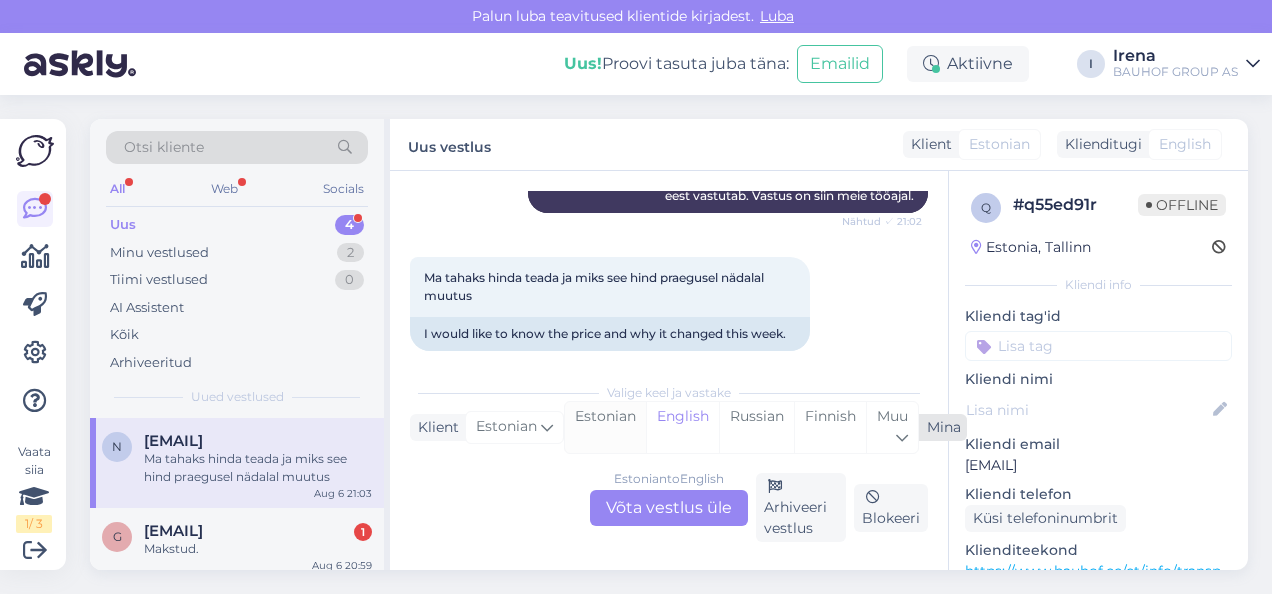 click on "Estonian" at bounding box center [605, 427] 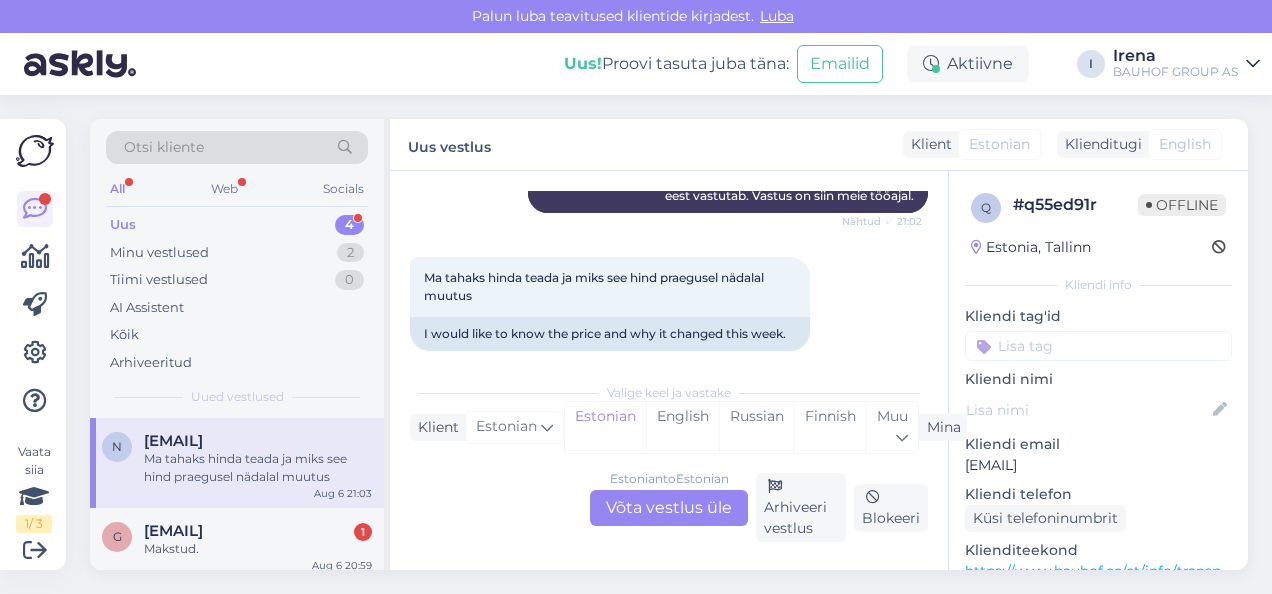 click on "Estonian  to  Estonian Võta vestlus üle" at bounding box center [669, 508] 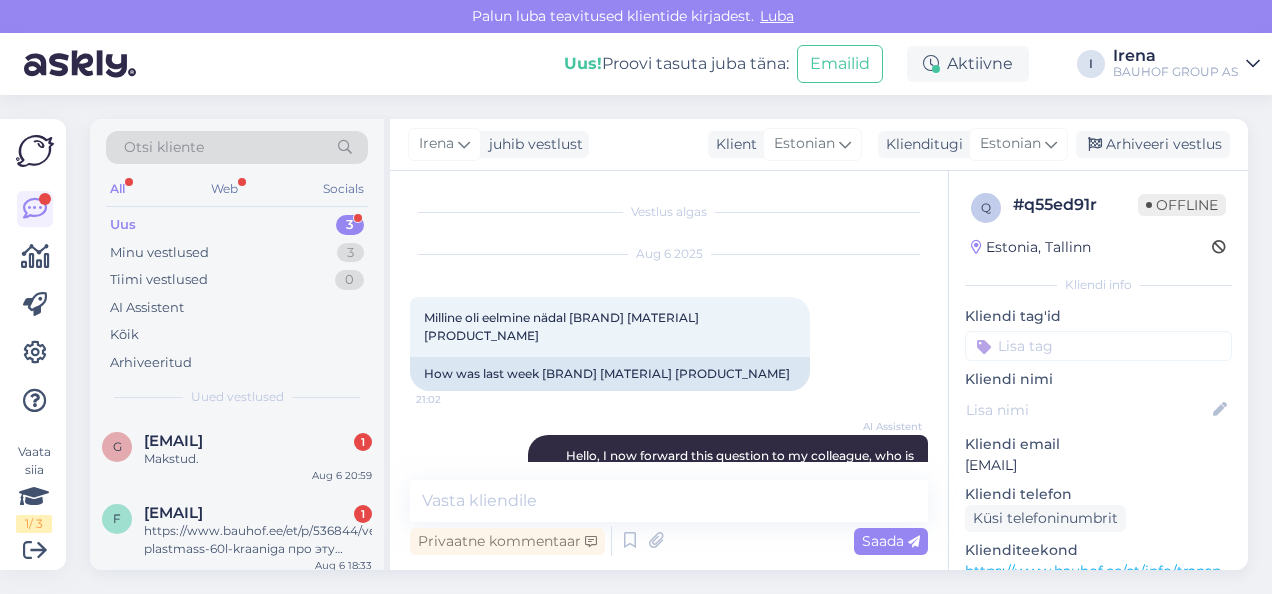 scroll, scrollTop: 244, scrollLeft: 0, axis: vertical 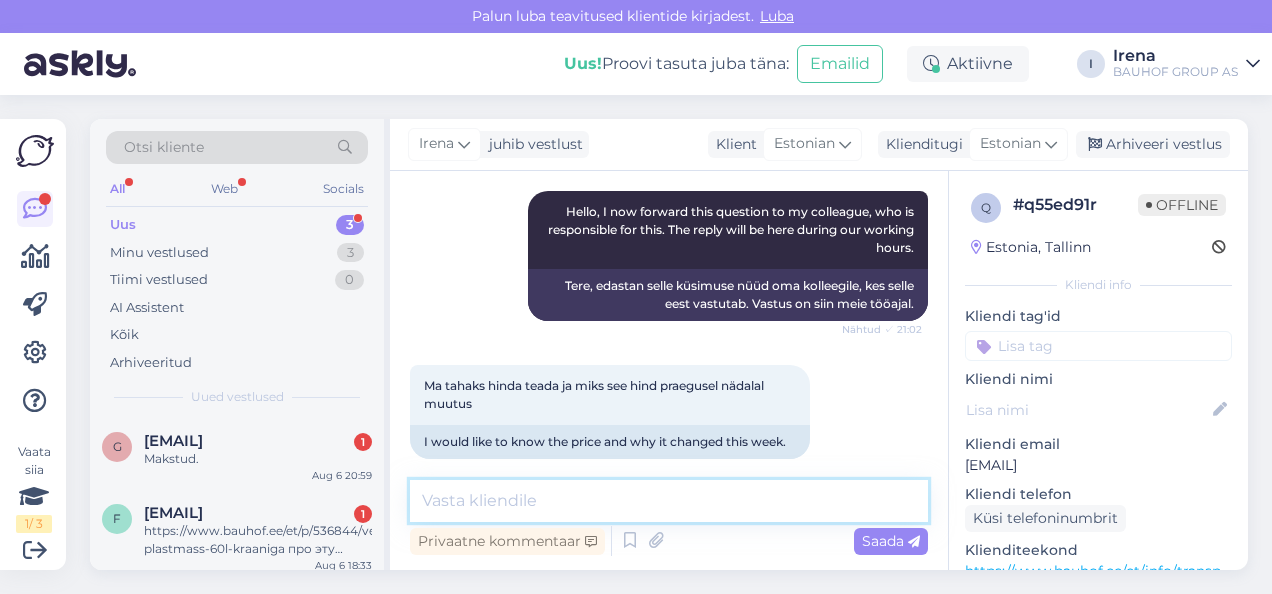 click at bounding box center [669, 501] 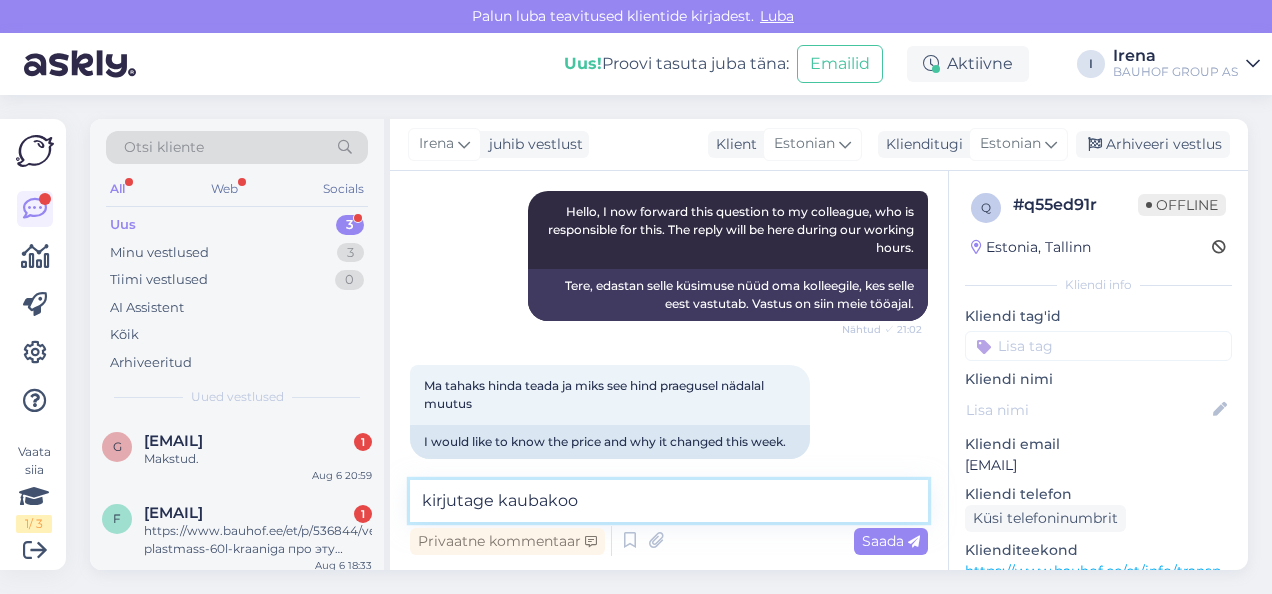 type on "kirjutage kaubakood" 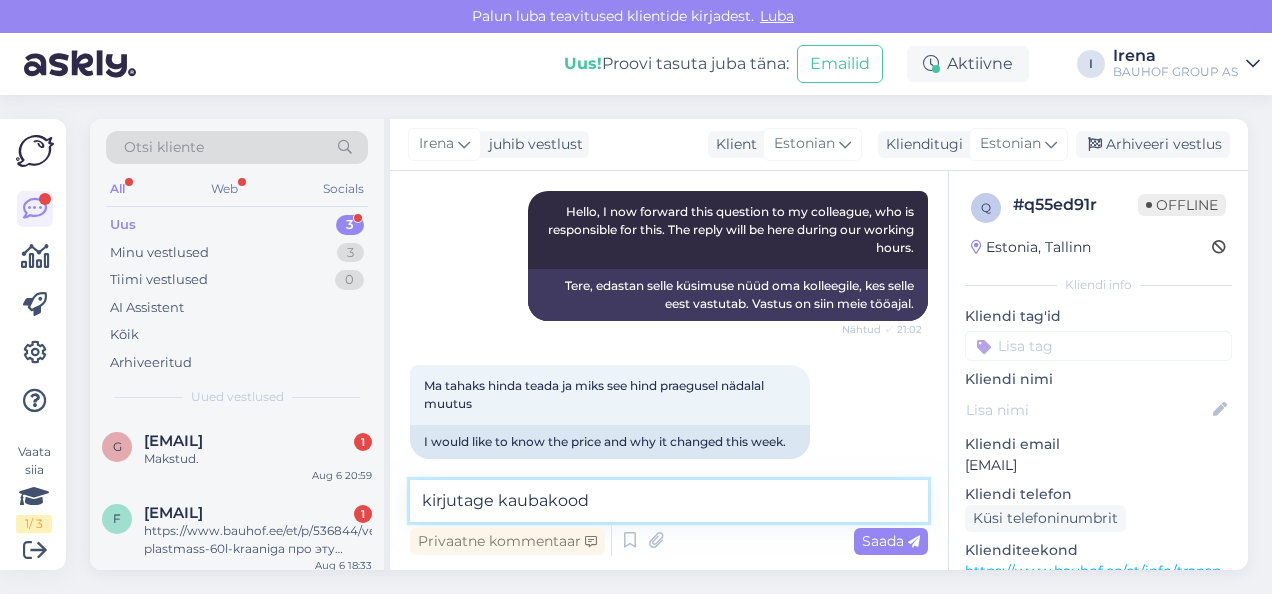 type 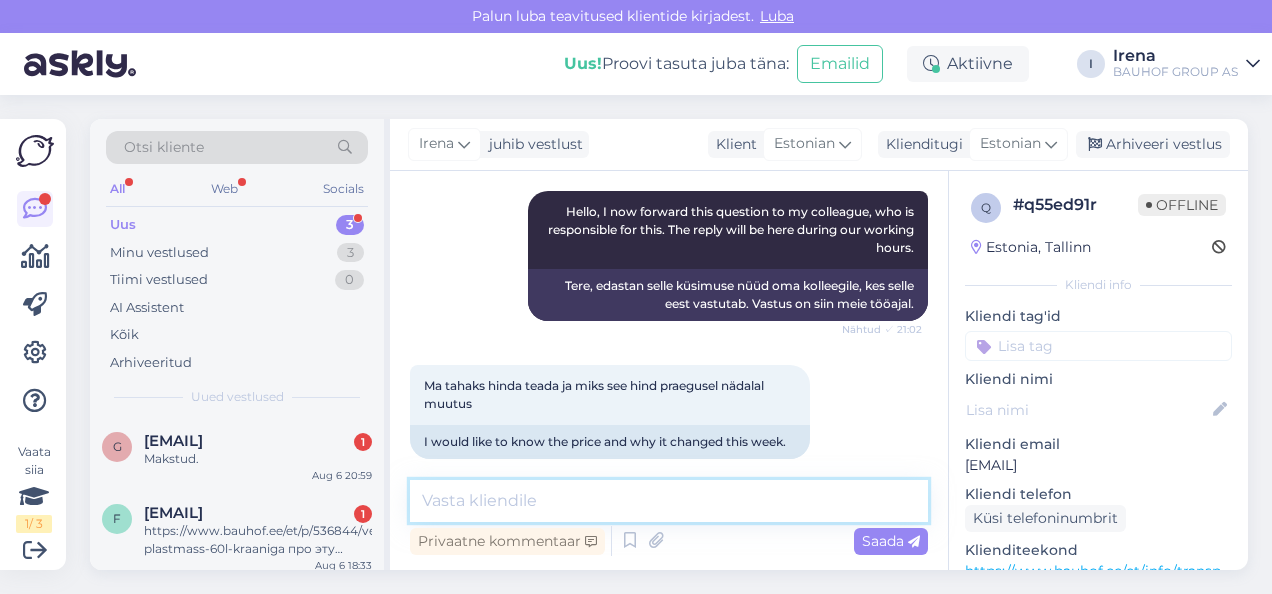 scroll, scrollTop: 372, scrollLeft: 0, axis: vertical 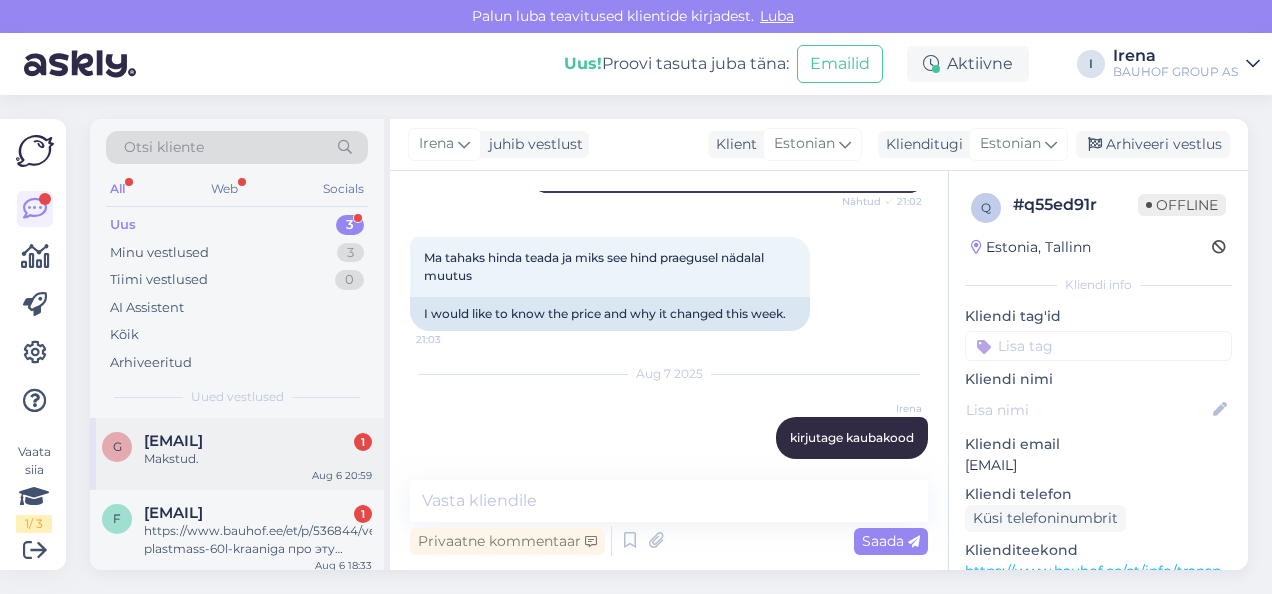 click on "Makstud." at bounding box center [258, 459] 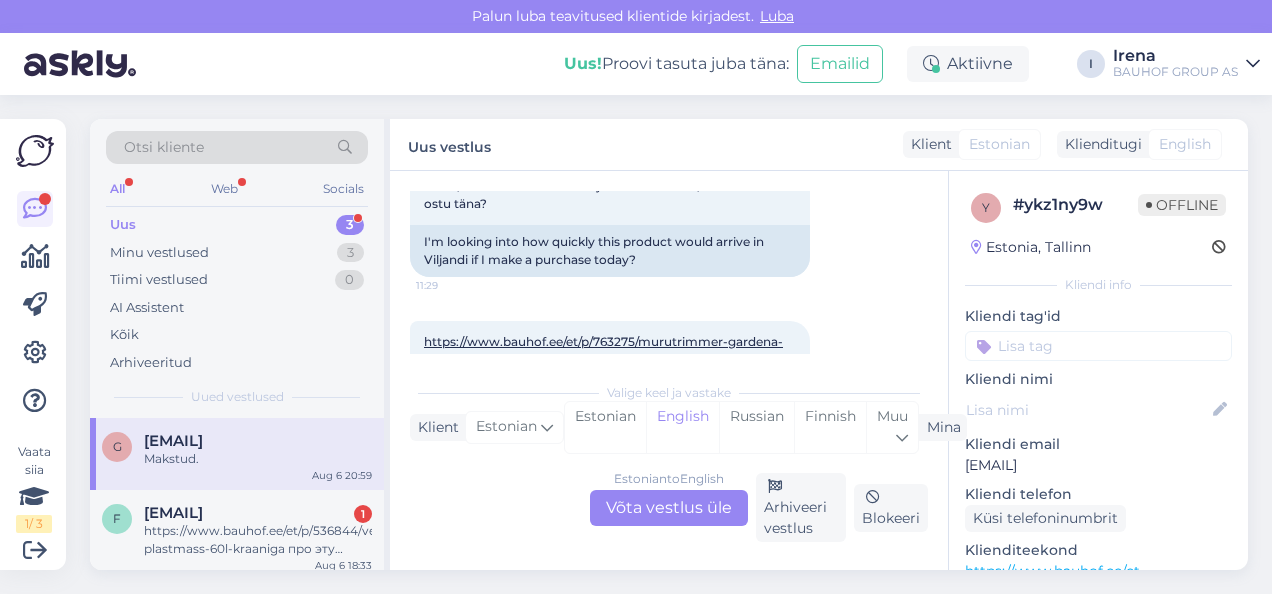 scroll, scrollTop: 2776, scrollLeft: 0, axis: vertical 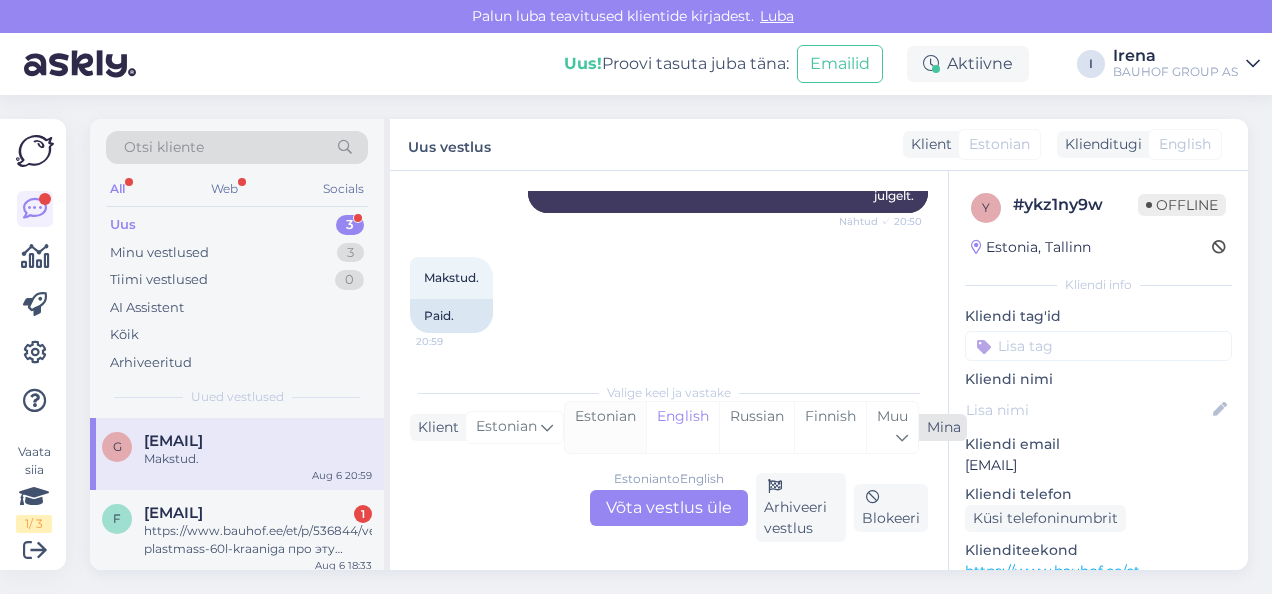 click on "Estonian" at bounding box center (605, 427) 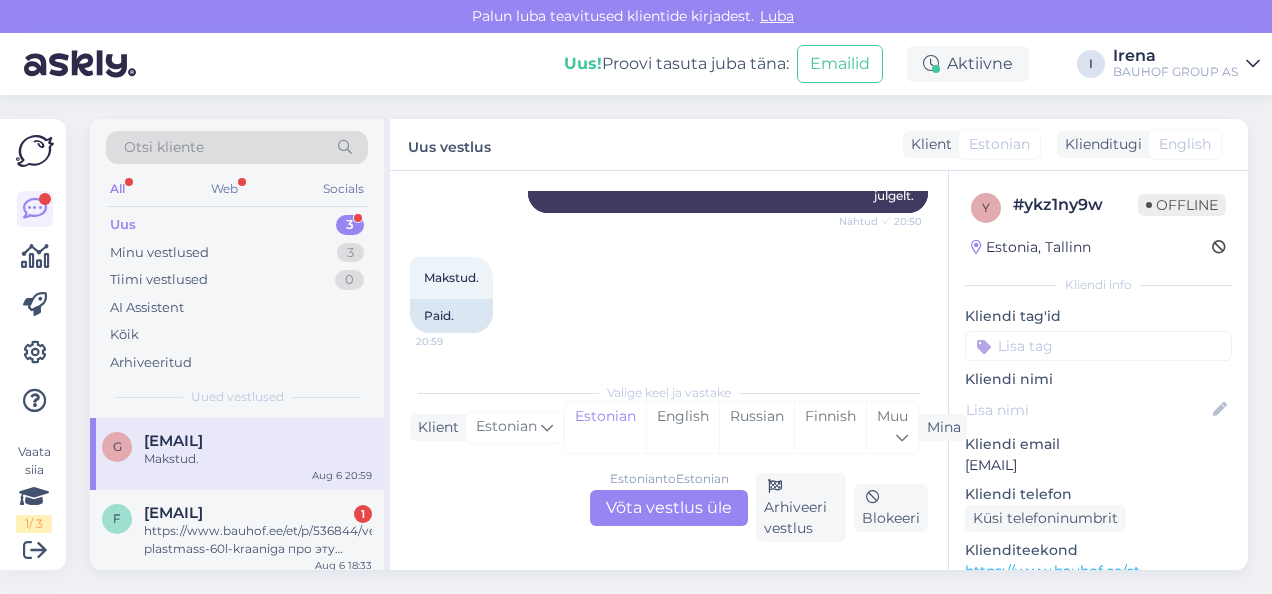 click on "Estonian  to  Estonian Võta vestlus üle" at bounding box center (669, 508) 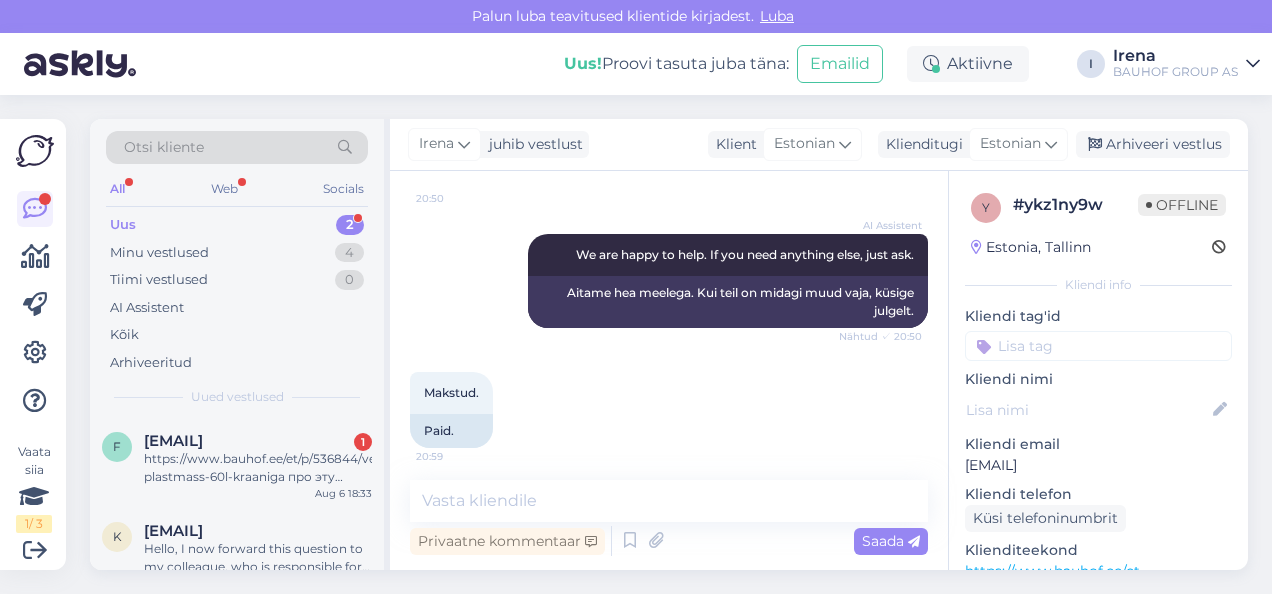 scroll, scrollTop: 2668, scrollLeft: 0, axis: vertical 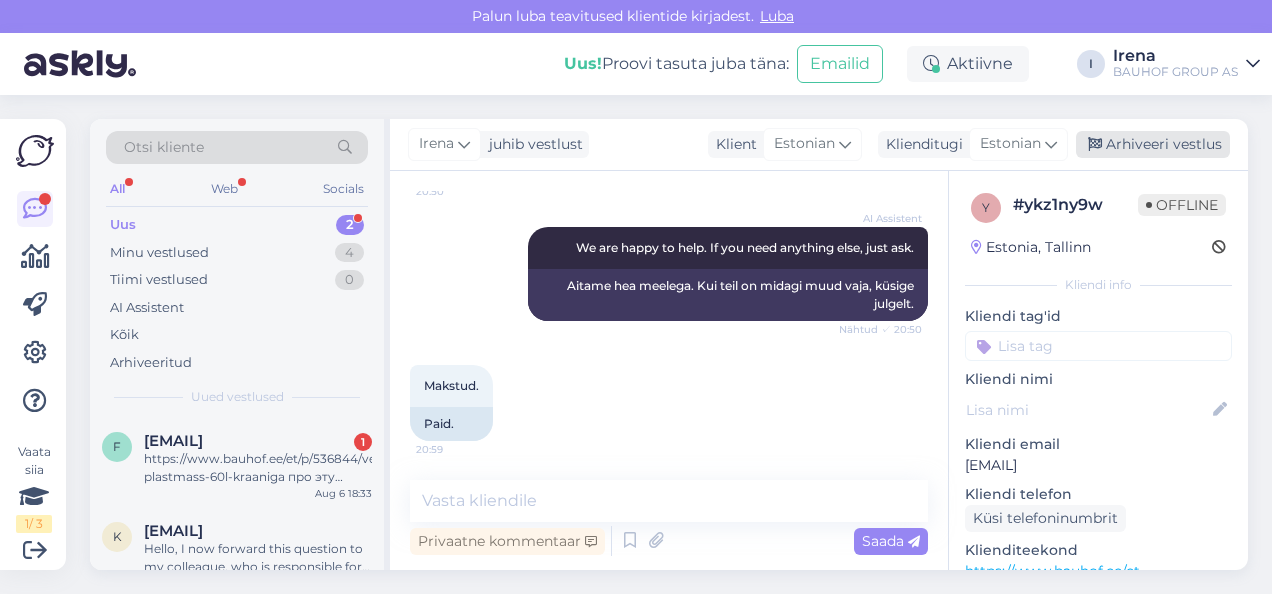 click on "Arhiveeri vestlus" at bounding box center [1153, 144] 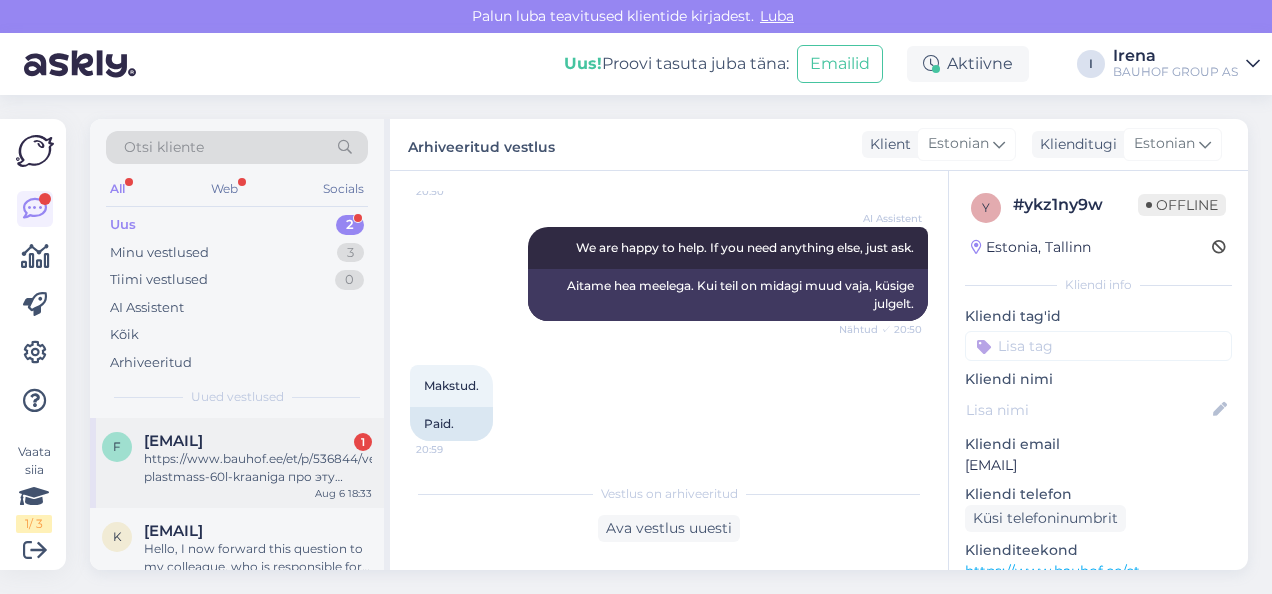 drag, startPoint x: 278, startPoint y: 469, endPoint x: 304, endPoint y: 462, distance: 26.925823 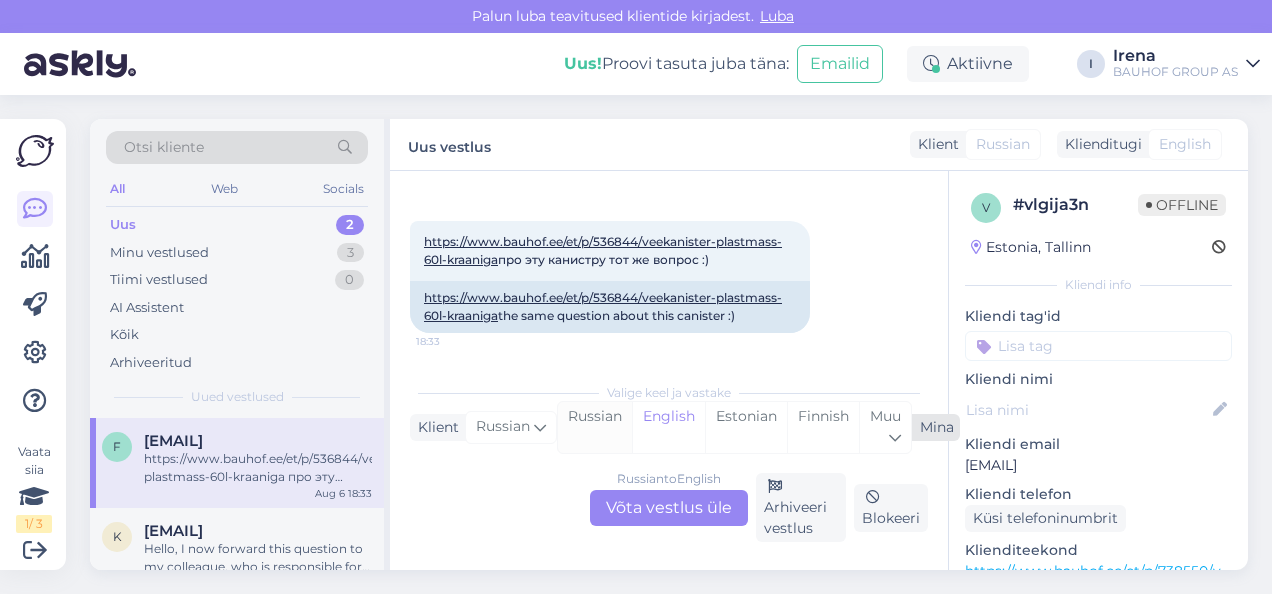 click on "Russian" at bounding box center [595, 427] 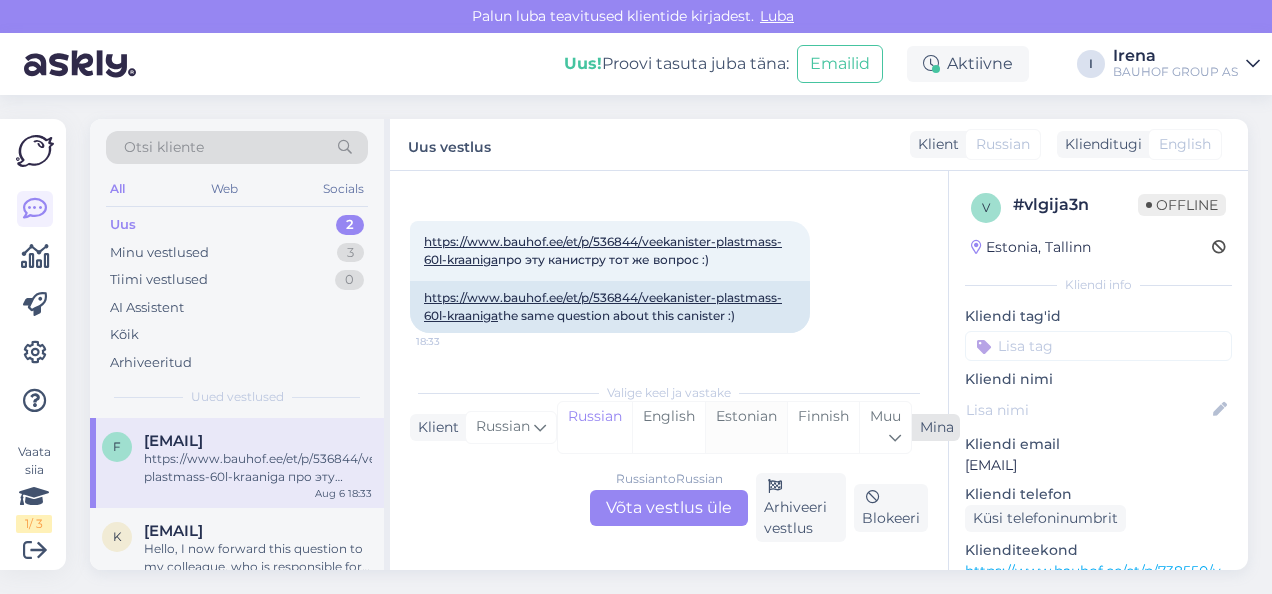 click on "Estonian" at bounding box center [746, 427] 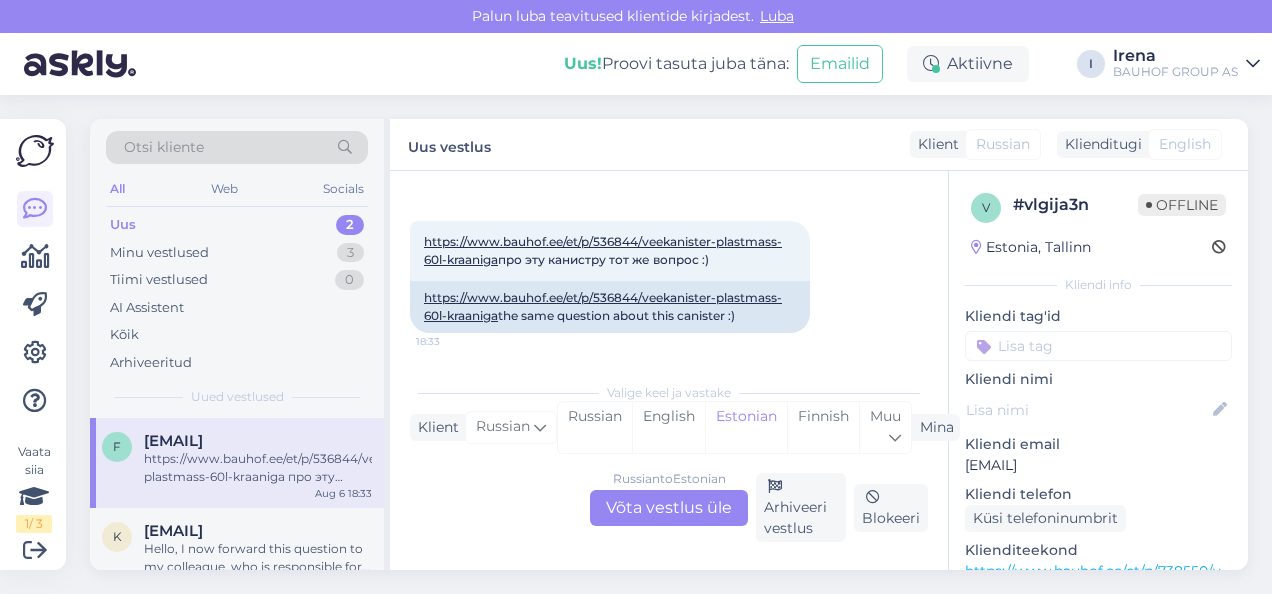 click on "Russian  to  Estonian Võta vestlus üle" at bounding box center (669, 508) 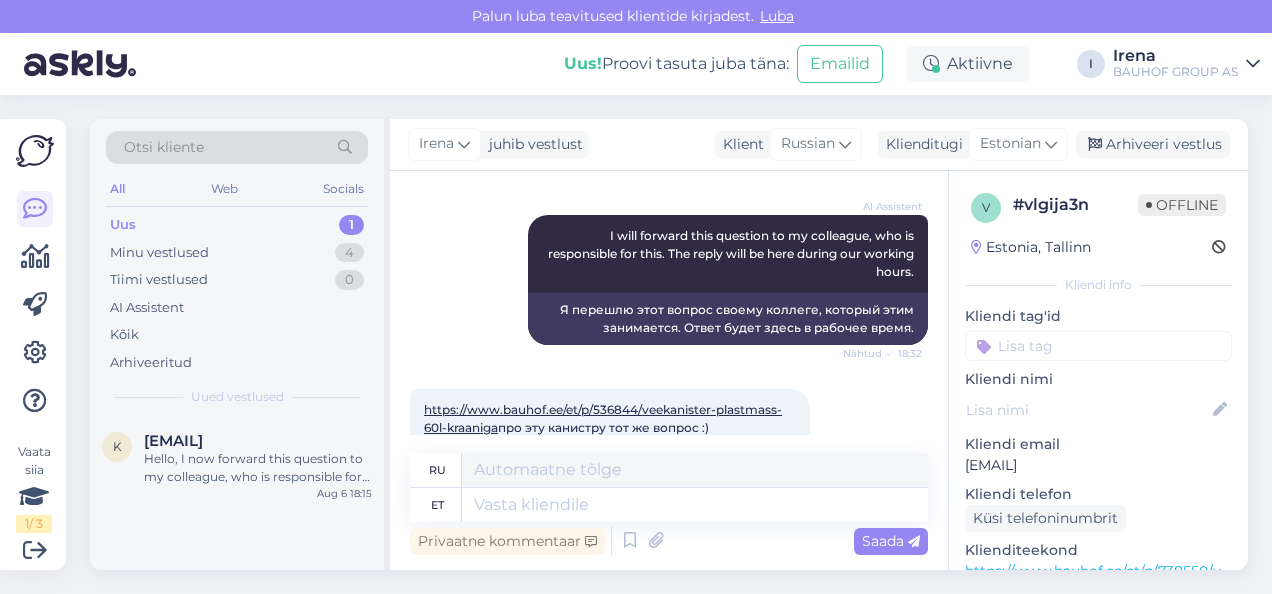scroll, scrollTop: 265, scrollLeft: 0, axis: vertical 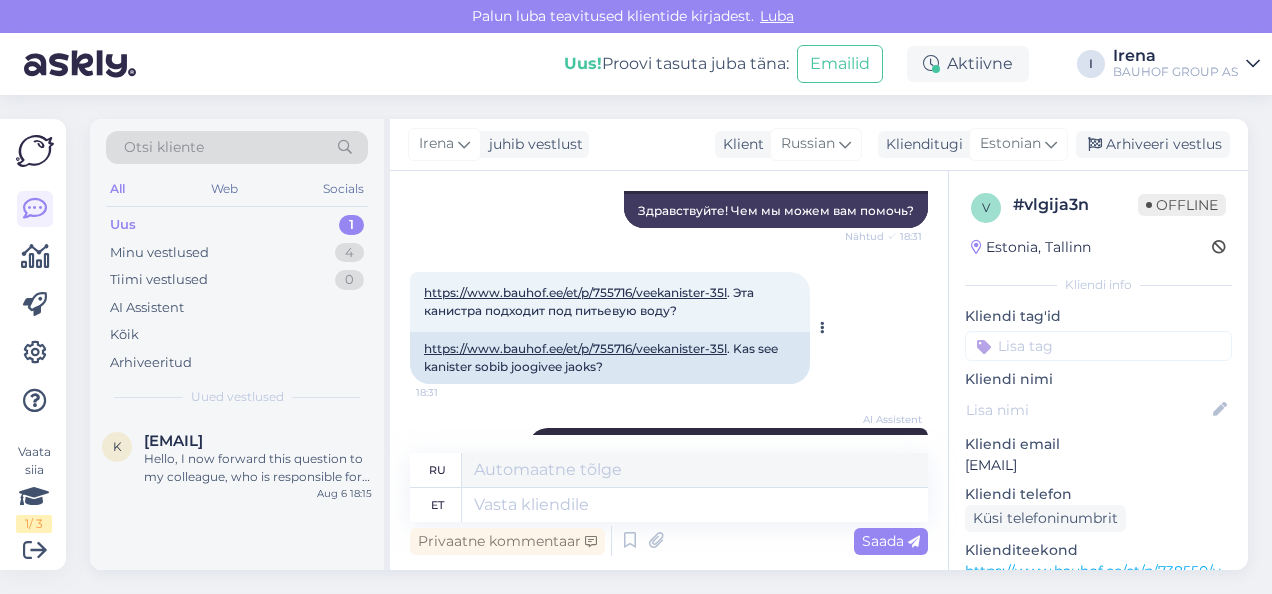 click on "https://www.bauhof.ee/et/p/755716/veekanister-35l" at bounding box center [575, 292] 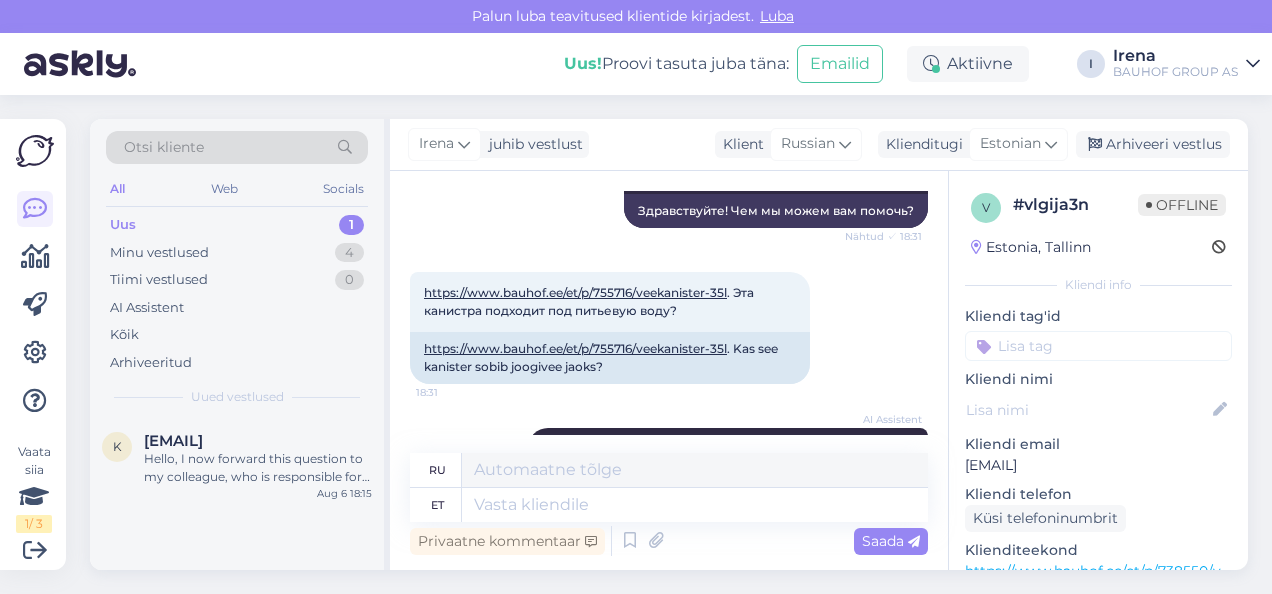 scroll, scrollTop: 565, scrollLeft: 0, axis: vertical 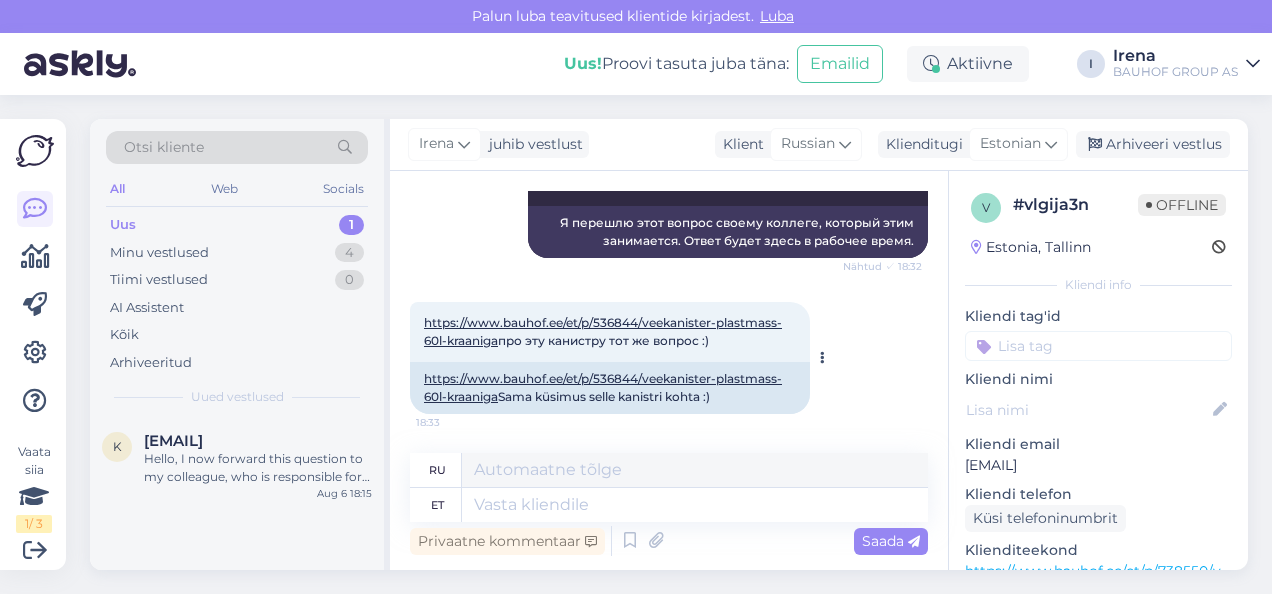 click on "https://www.bauhof.ee/et/p/536844/veekanister-plastmass-60l-kraaniga" at bounding box center (603, 331) 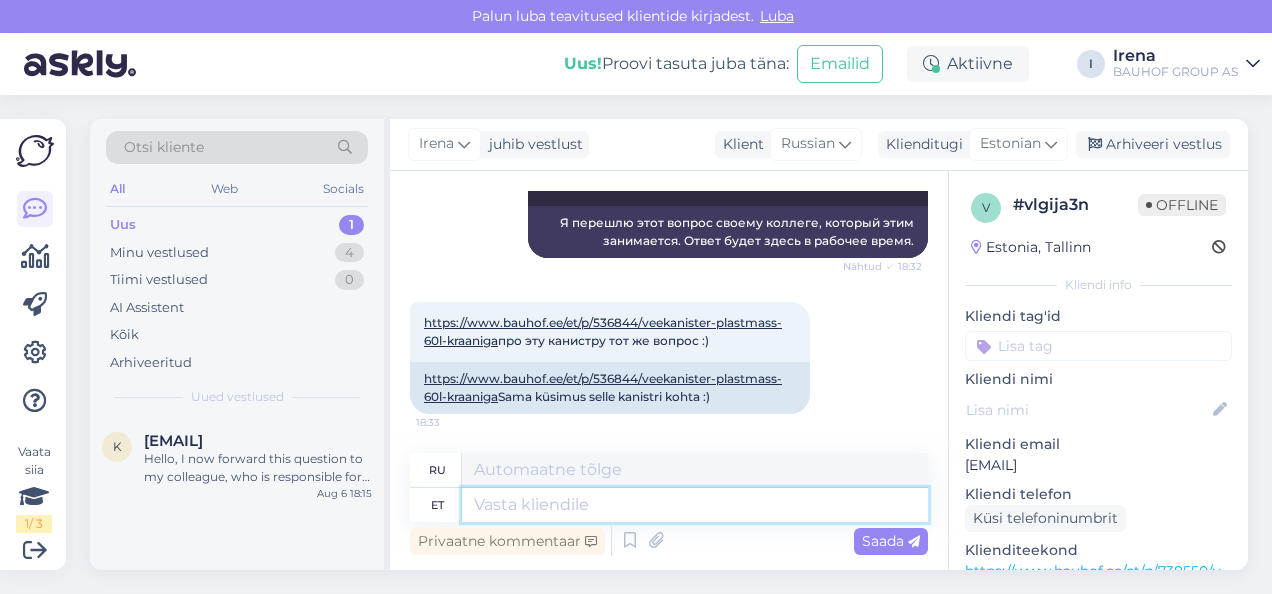 click at bounding box center (695, 505) 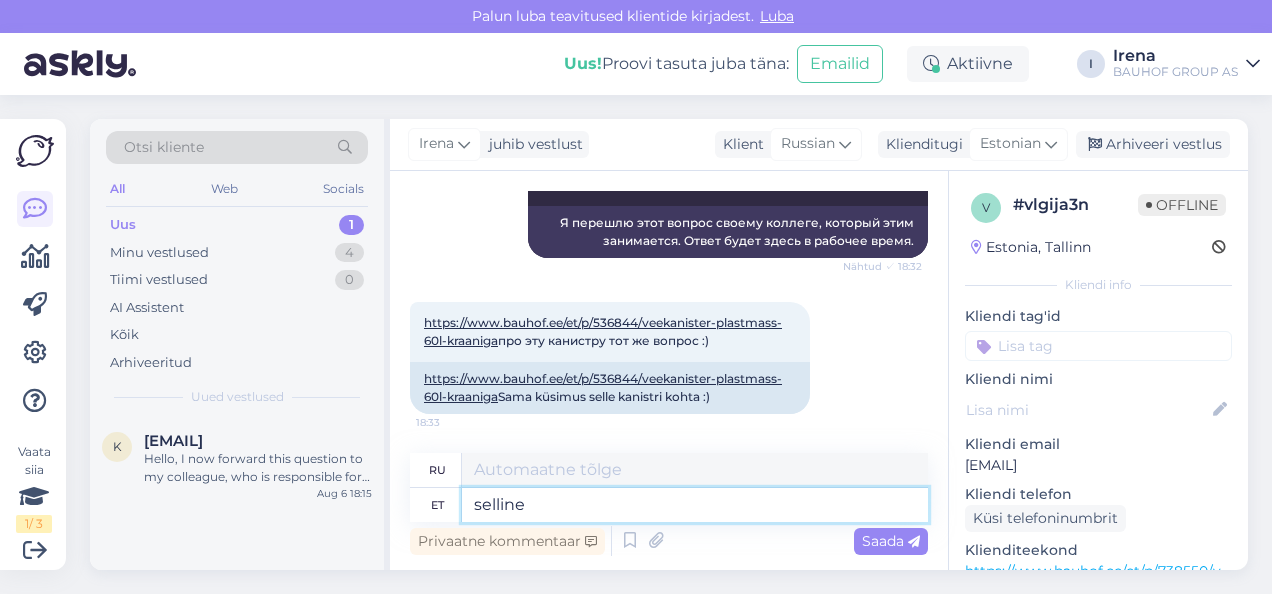 type on "selline" 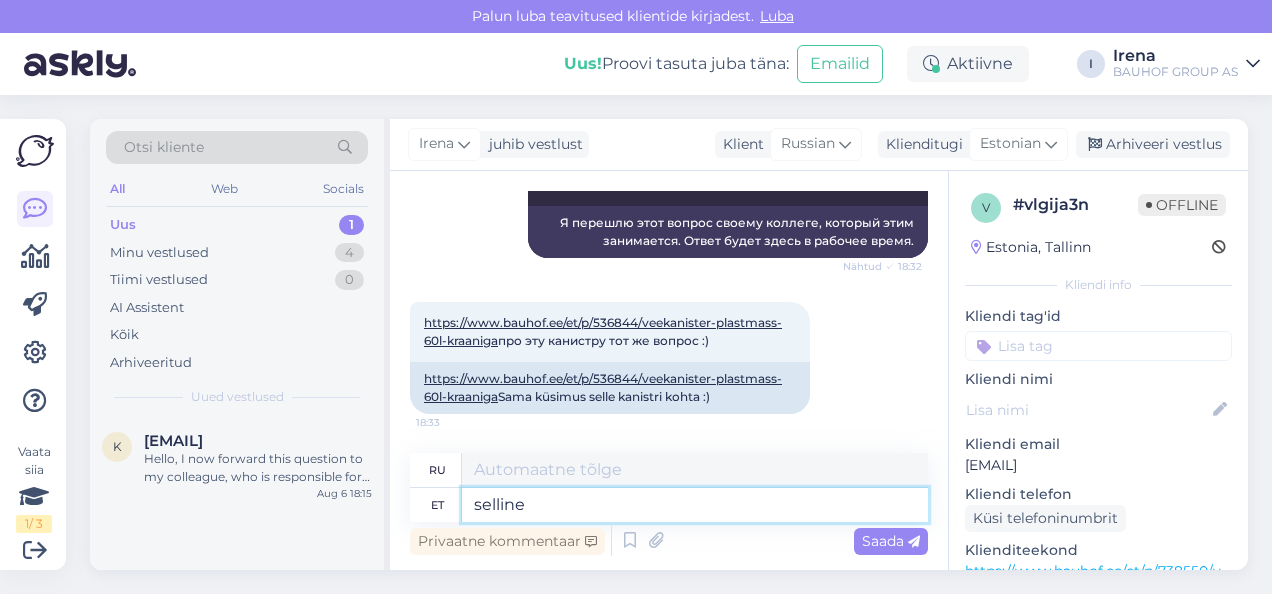 type on "такой" 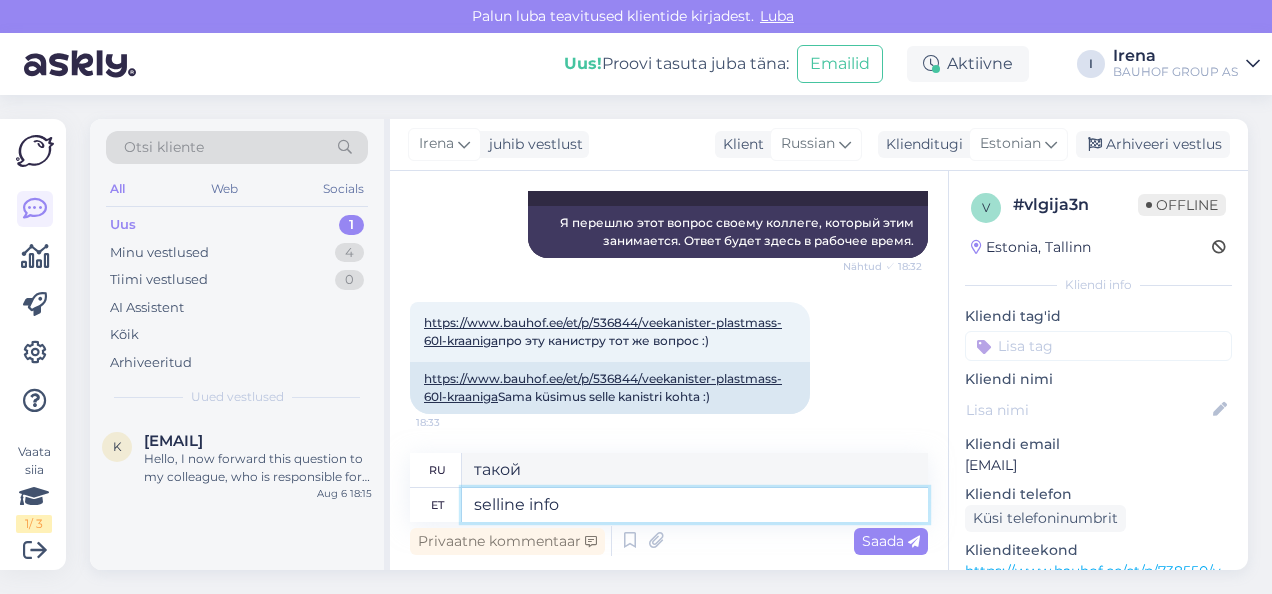 type on "selline info p" 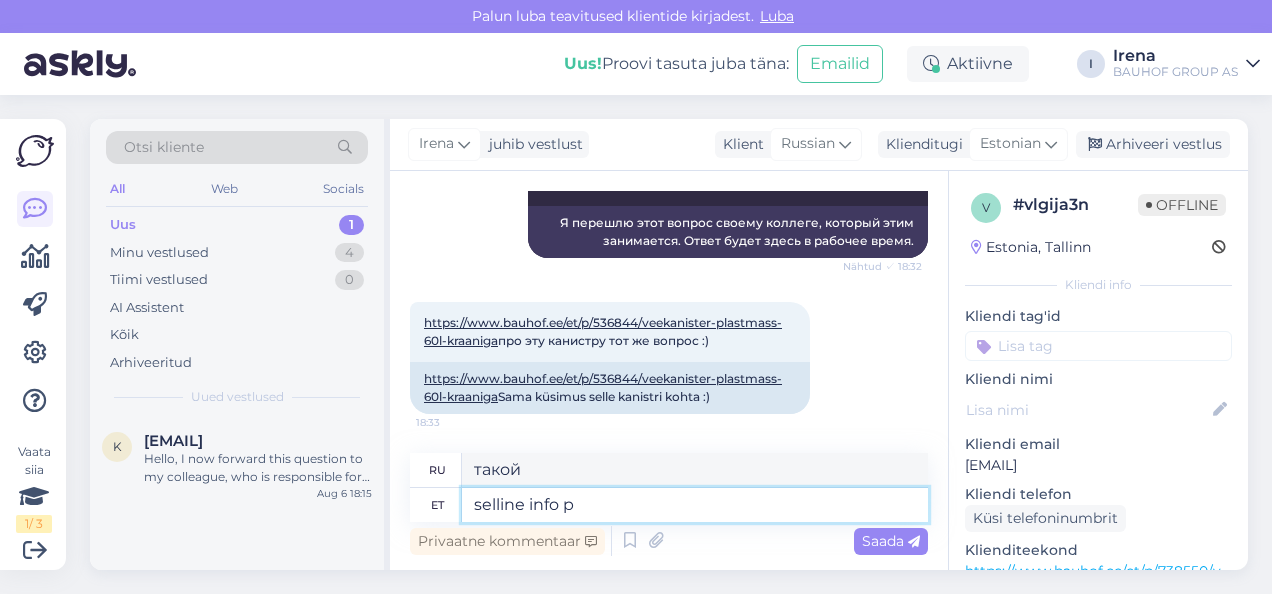 type on "такая информация" 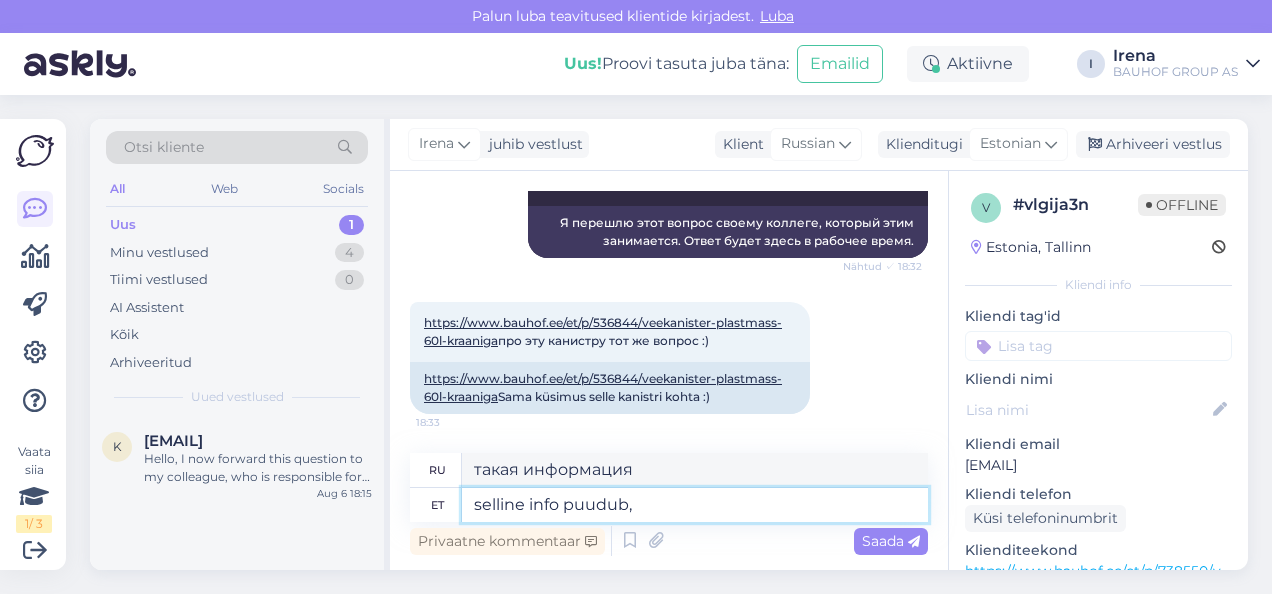 type on "selline info puudub, k" 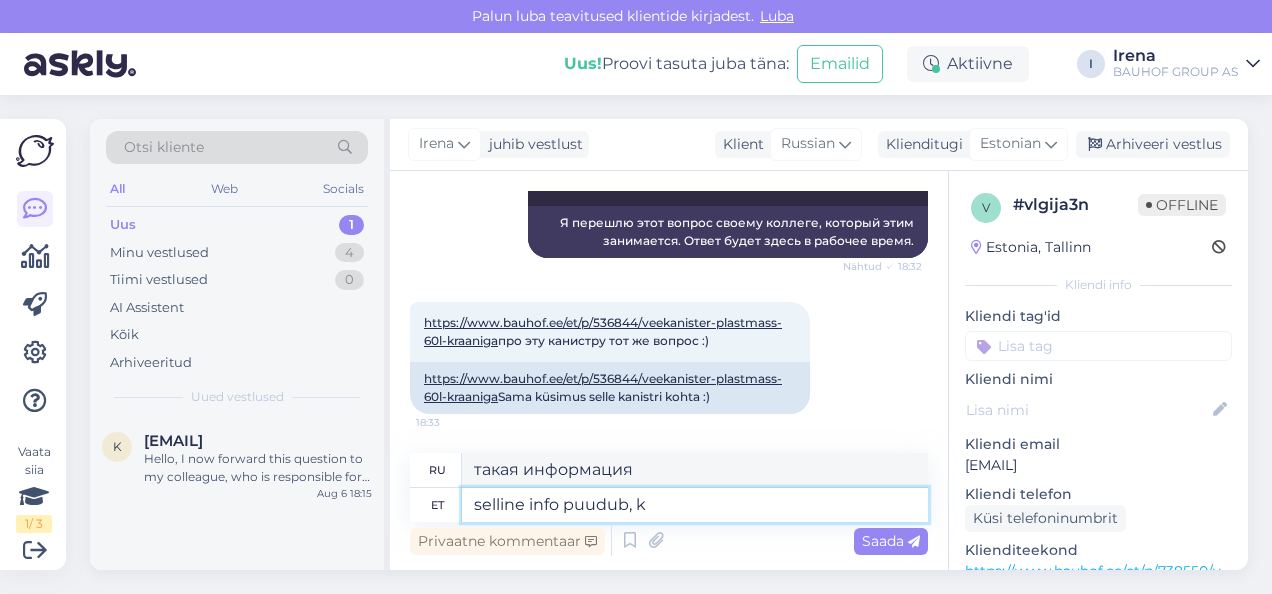 type on "такой информации нет," 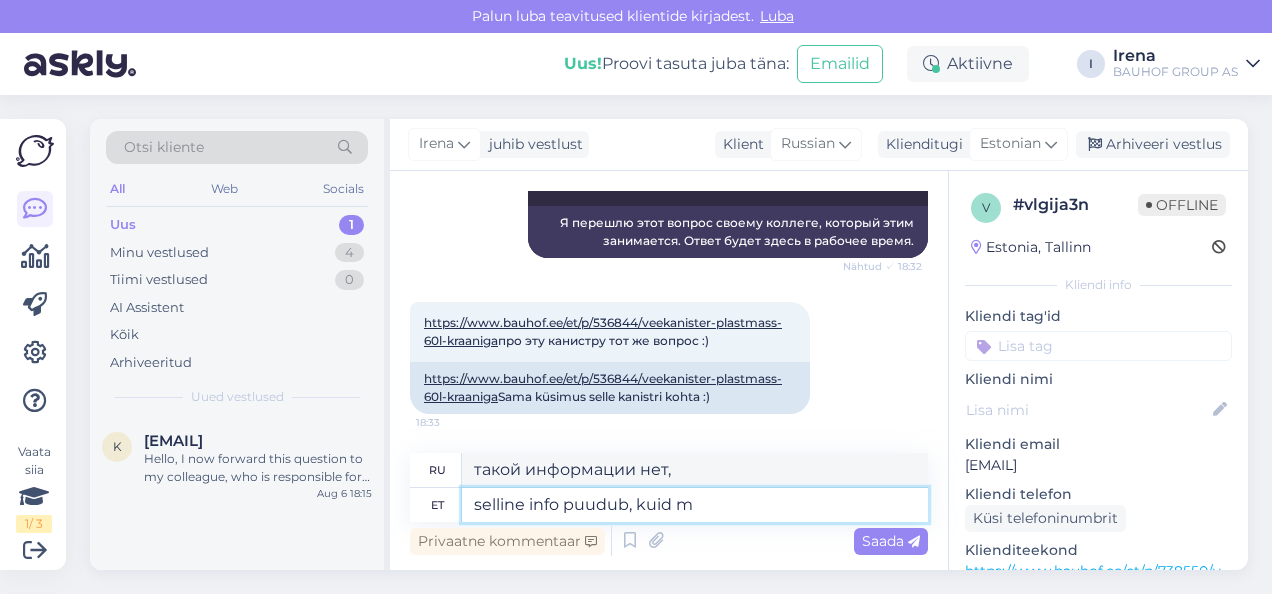 type on "selline info puudub, kuid mi" 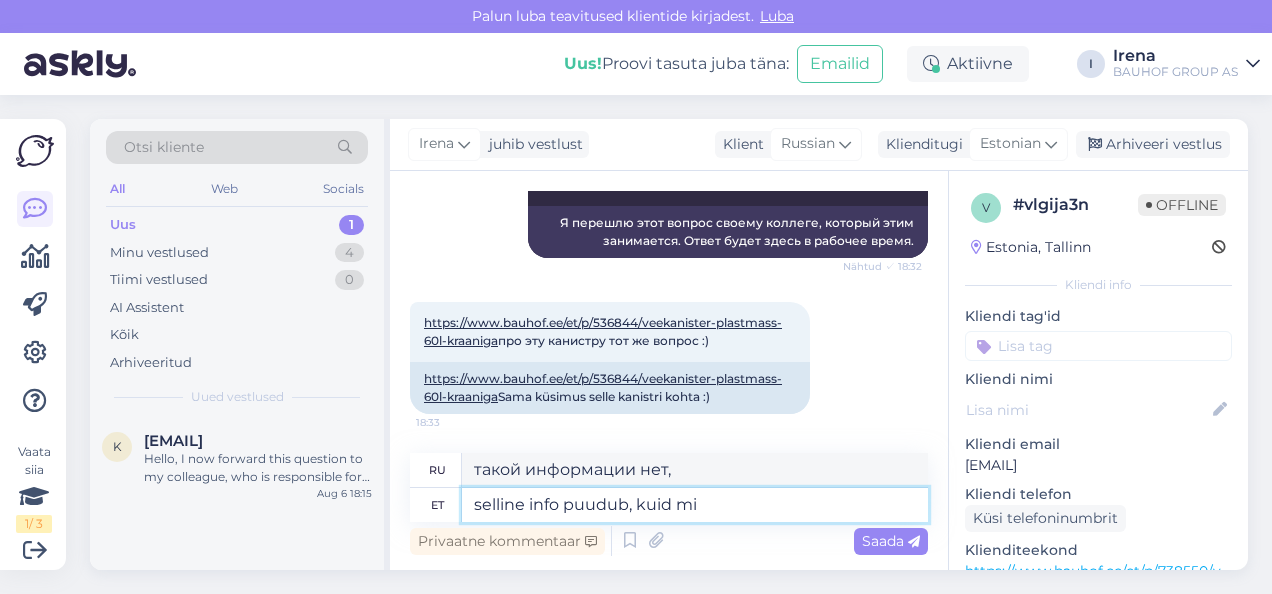 type on "такой информации нет, но" 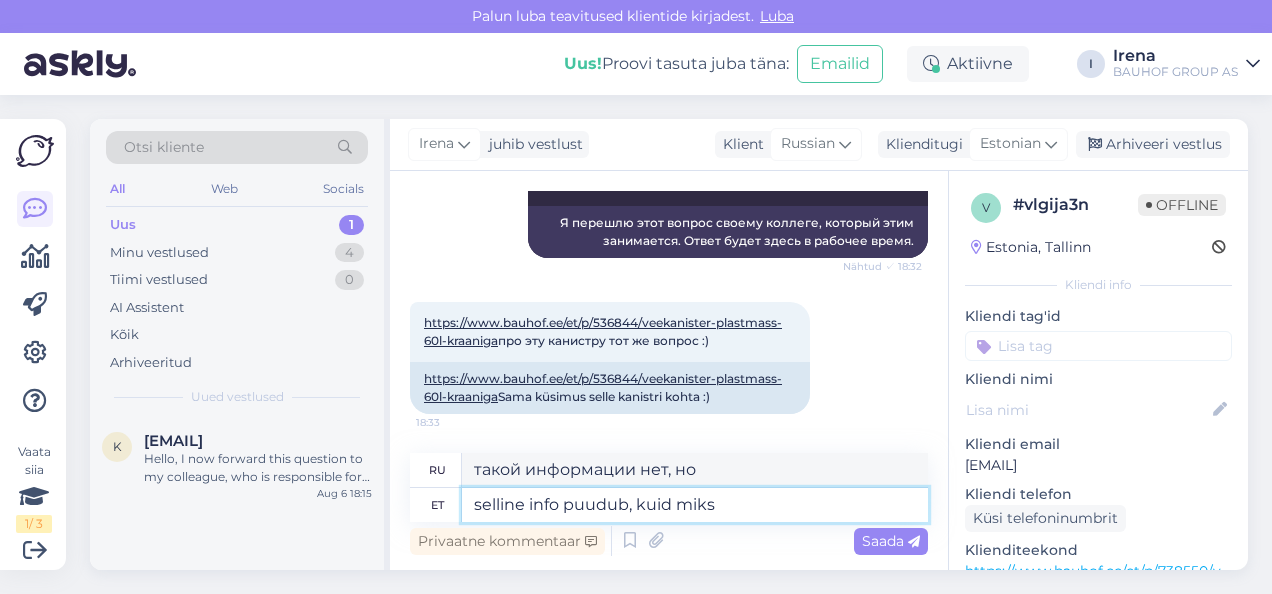 type on "selline info puudub, kuid miks m" 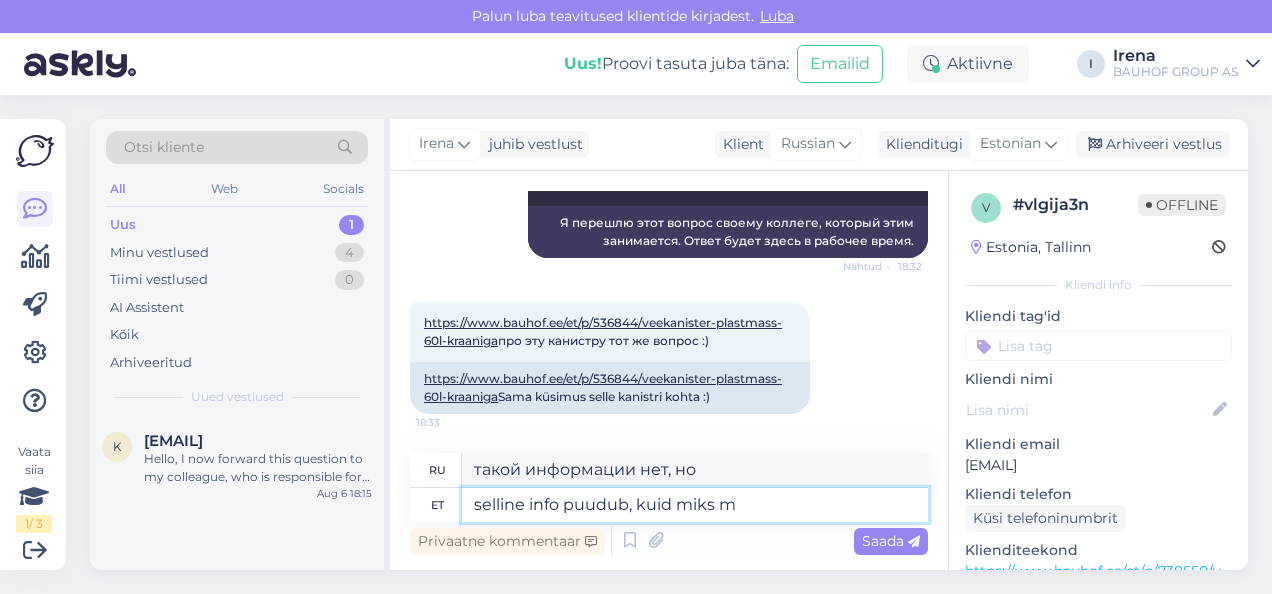 type on "такой информации нет, но почему" 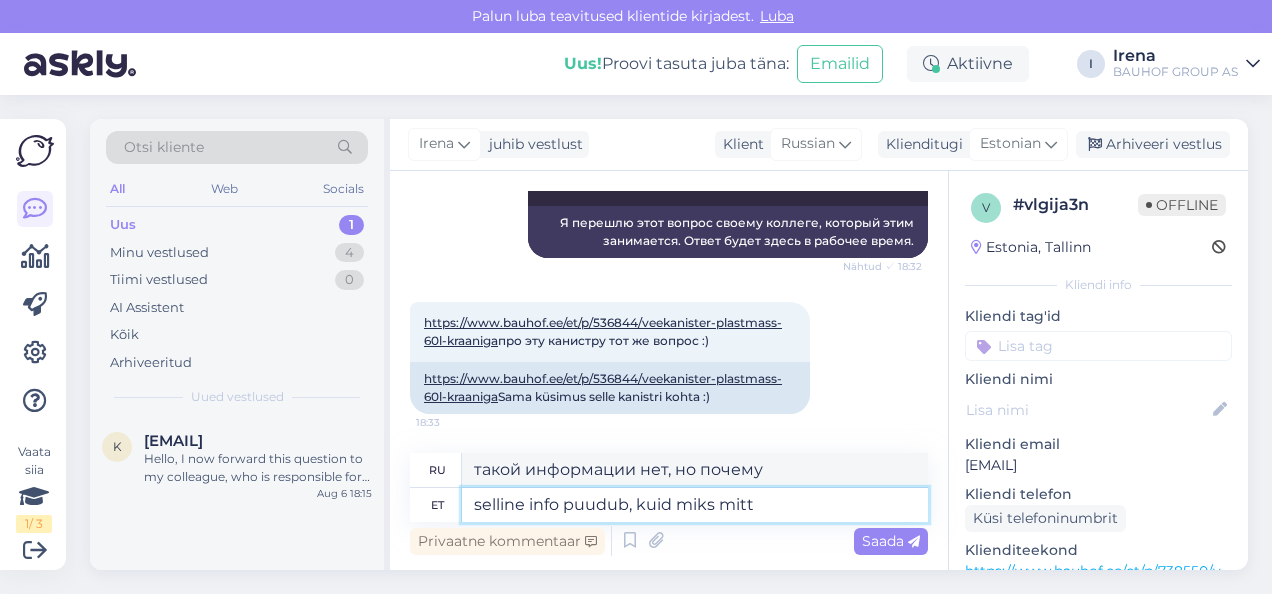 type on "selline info puudub, kuid miks mitte" 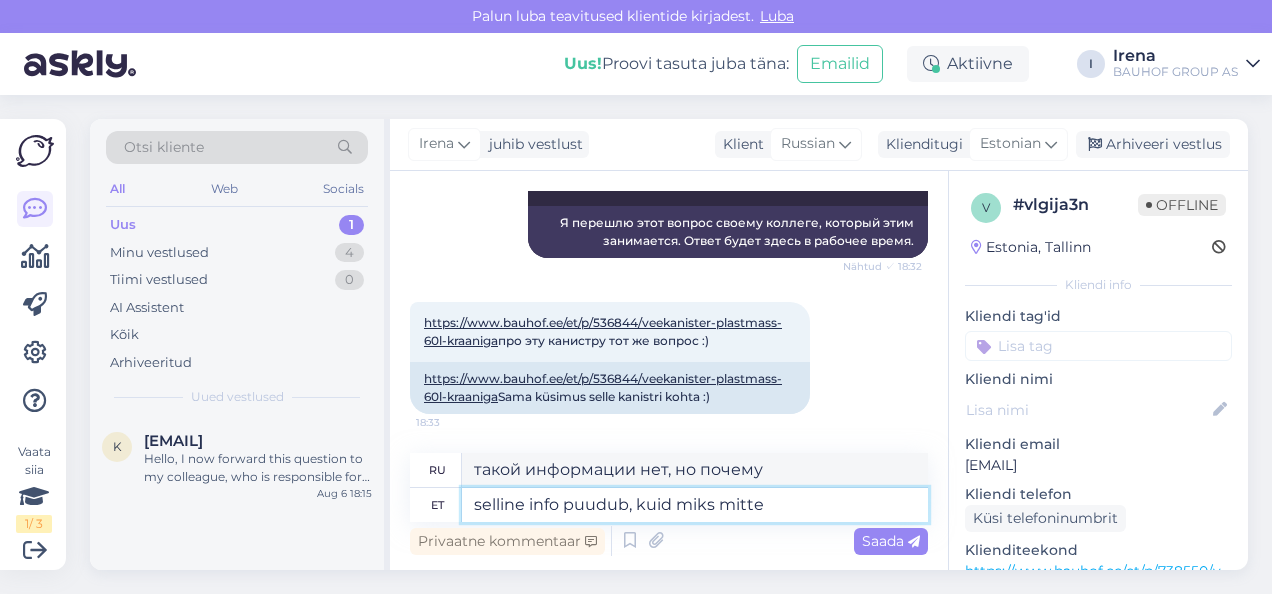 type on "такой информации нет, но почему бы и нет" 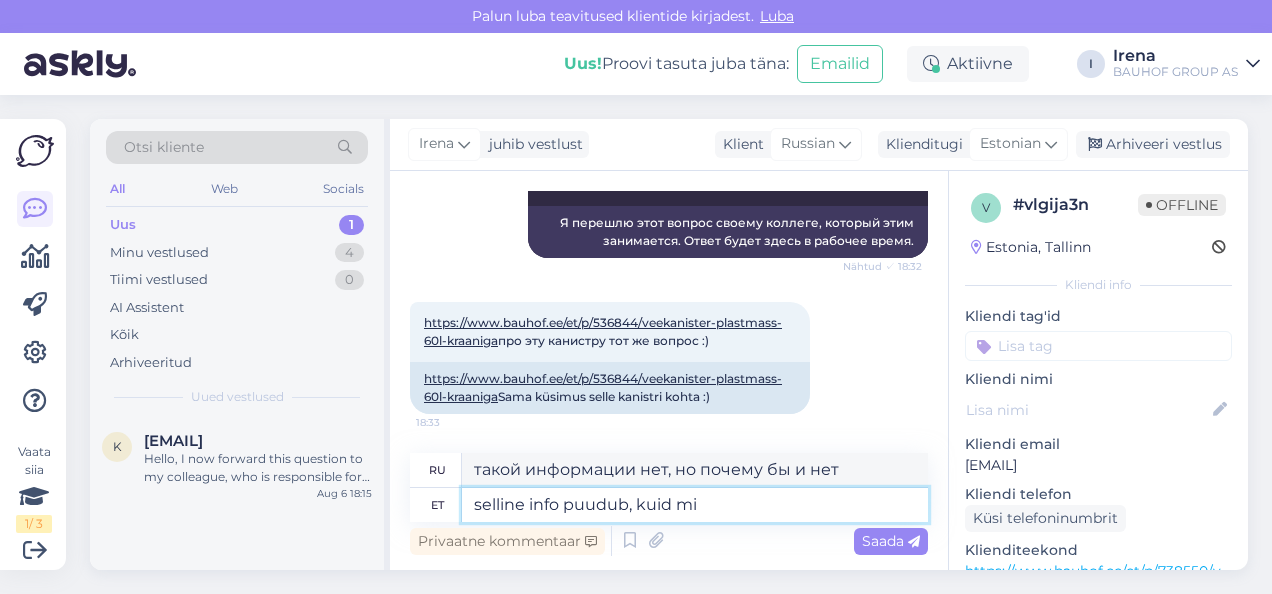 type on "selline info puudub, kuid m" 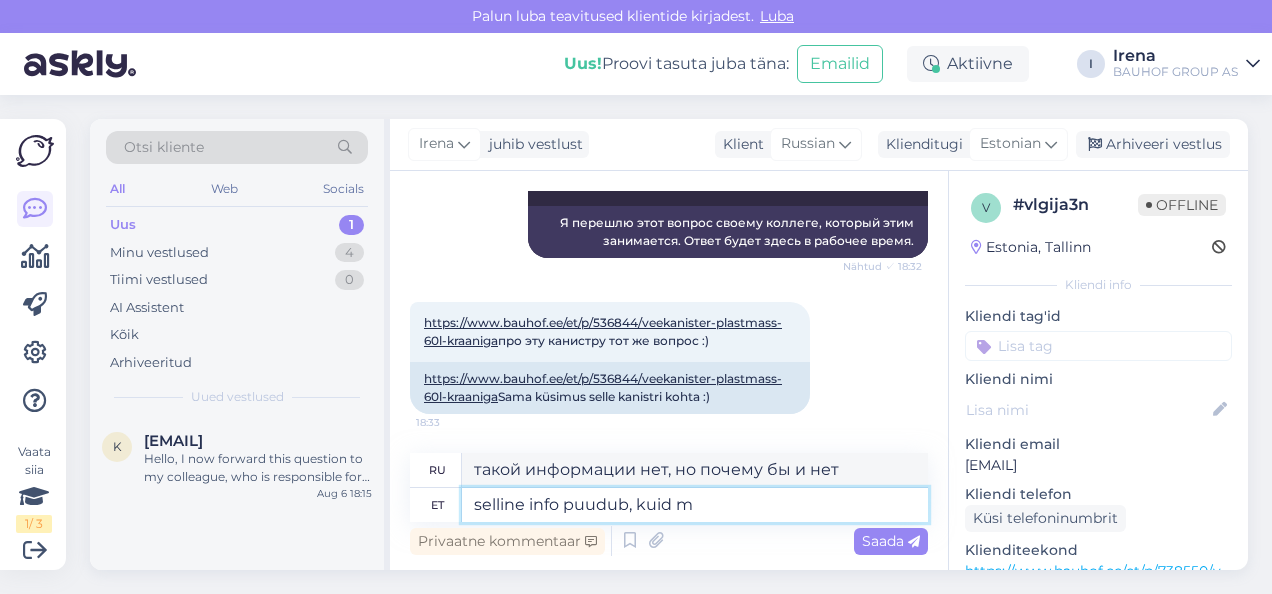 type on "такой информации нет, но почему" 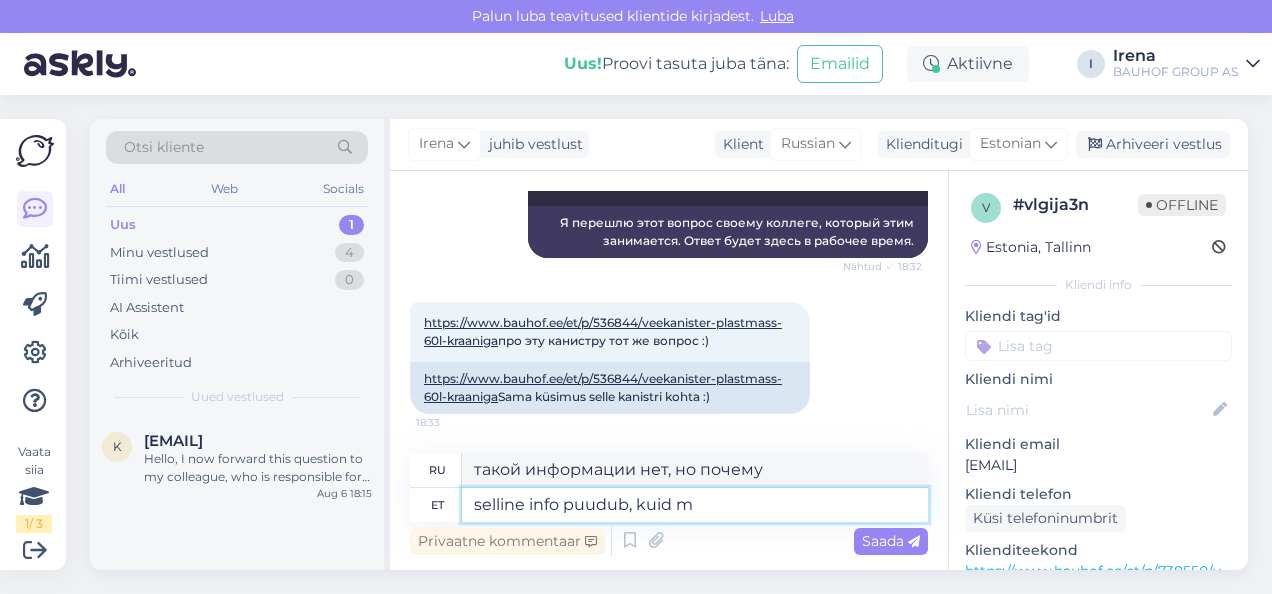 type on "selline info puudub, kuid" 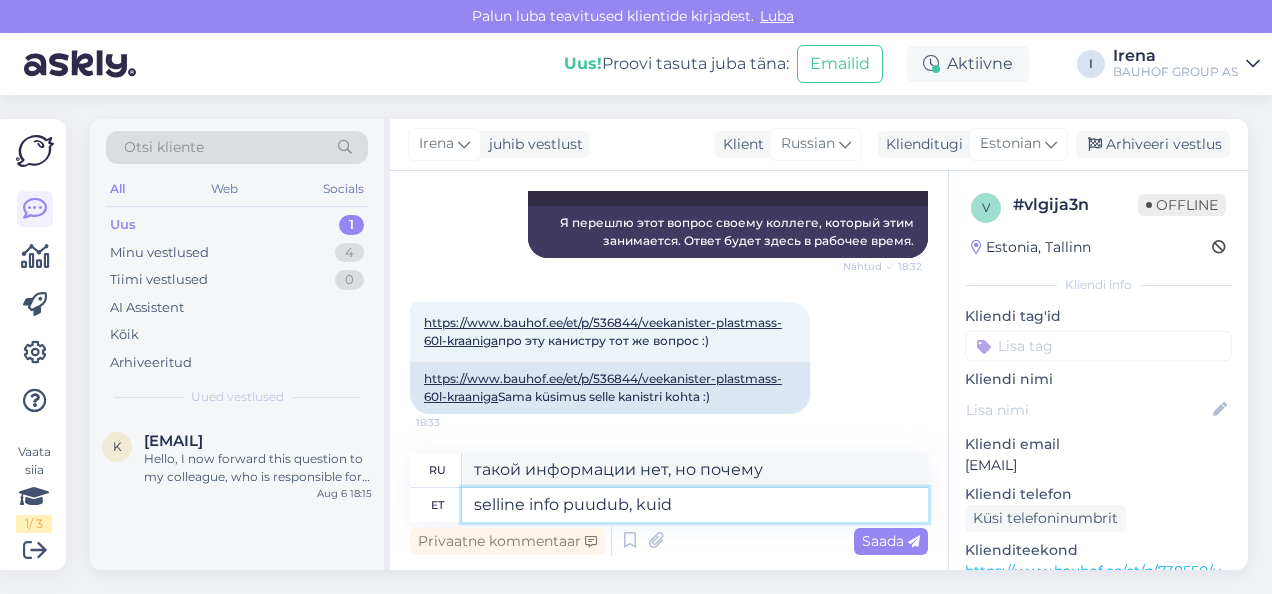 type on "такой информации нет, но" 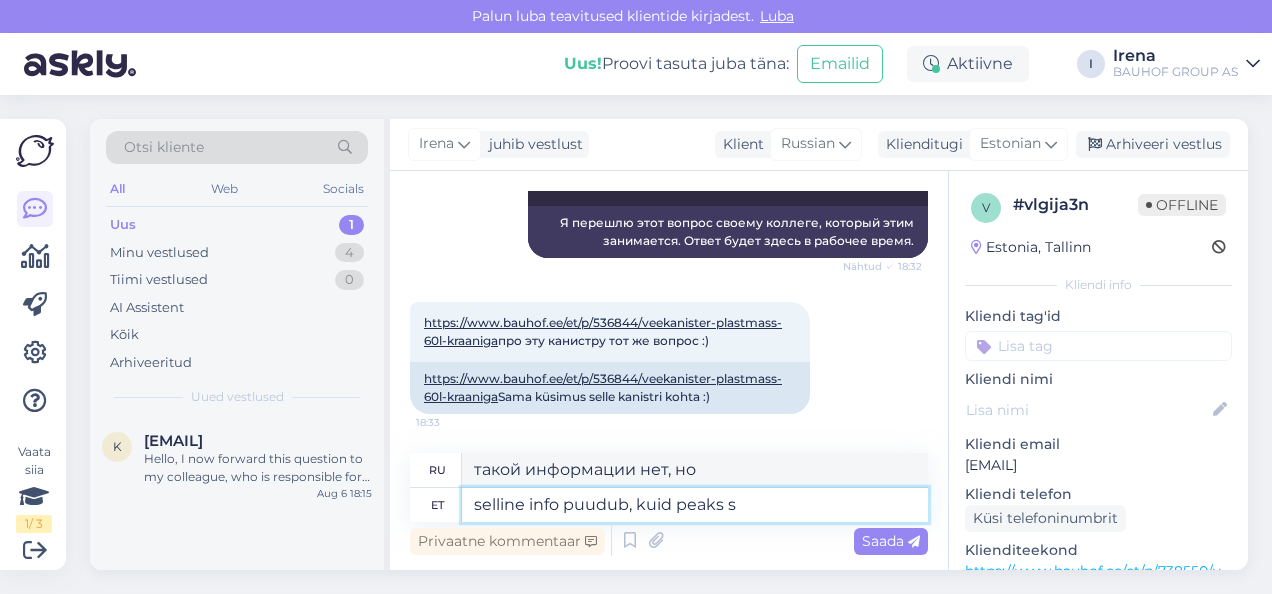 type on "selline info puudub, kuid peaks so" 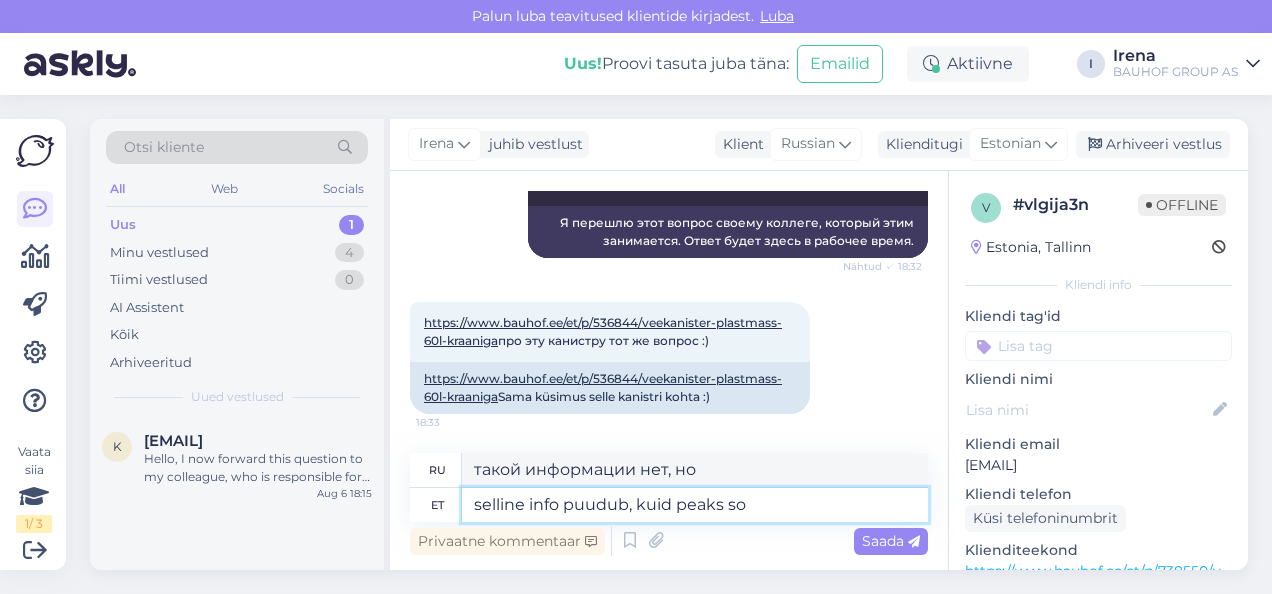 type on "такой информации нет, но она должна быть" 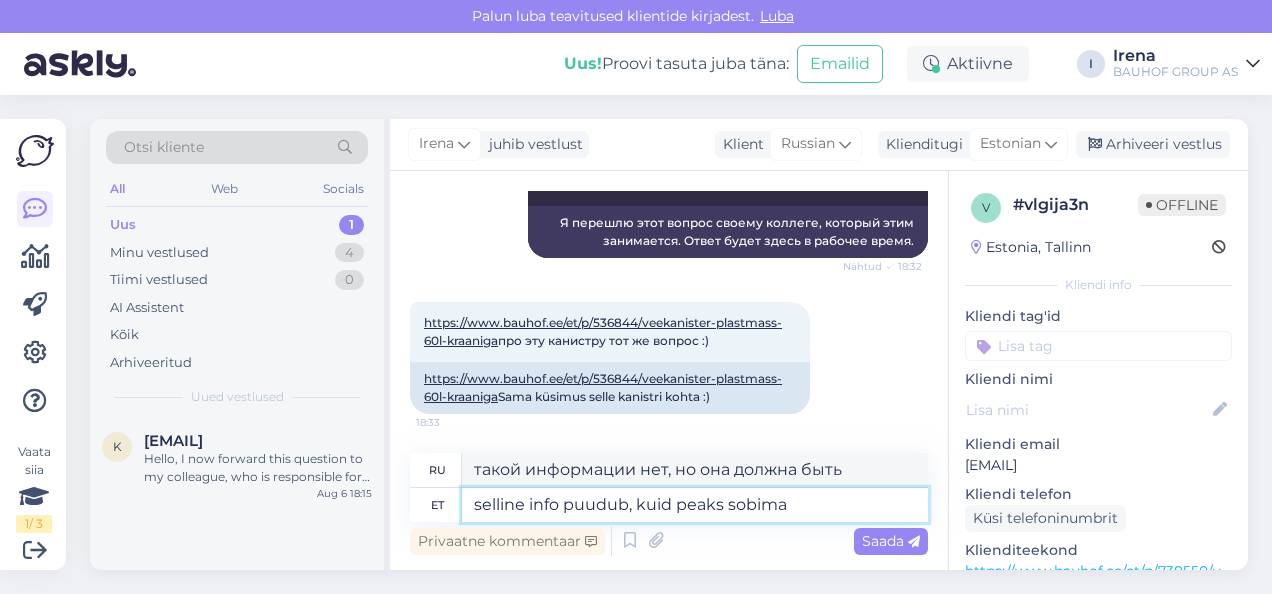 type on "selline info puudub, kuid peaks sobima k" 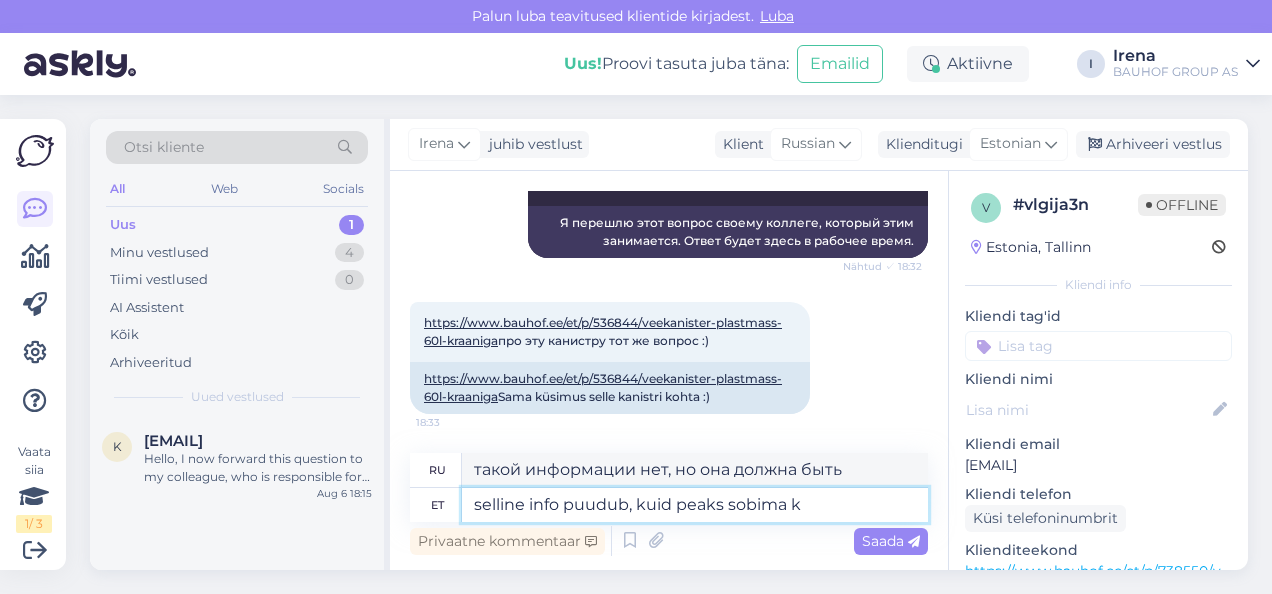 type on "такой информации нет, но она должна подойти" 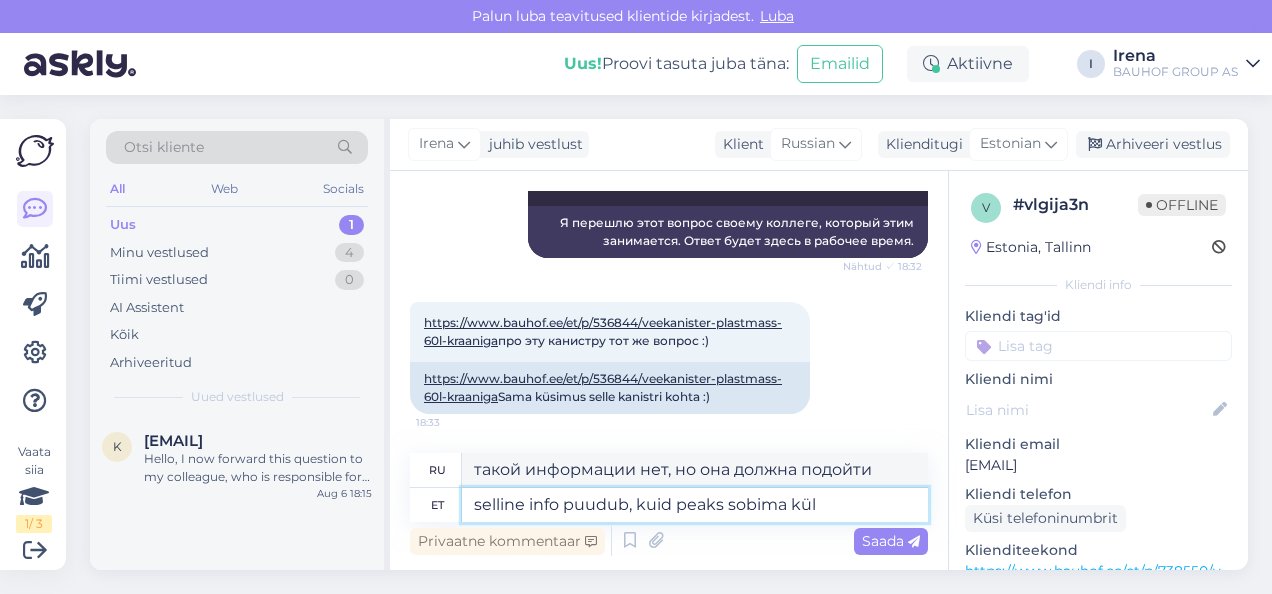 type on "selline info puudub, kuid peaks sobima küll" 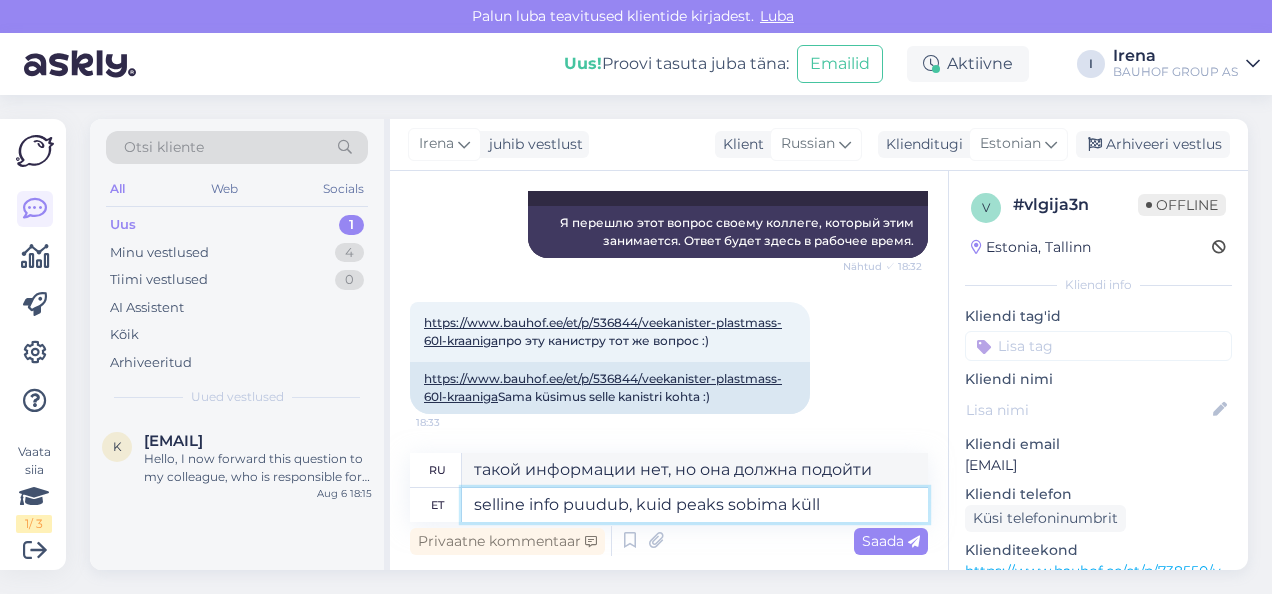 type on "такой информации нет, но она должна быть подходящей" 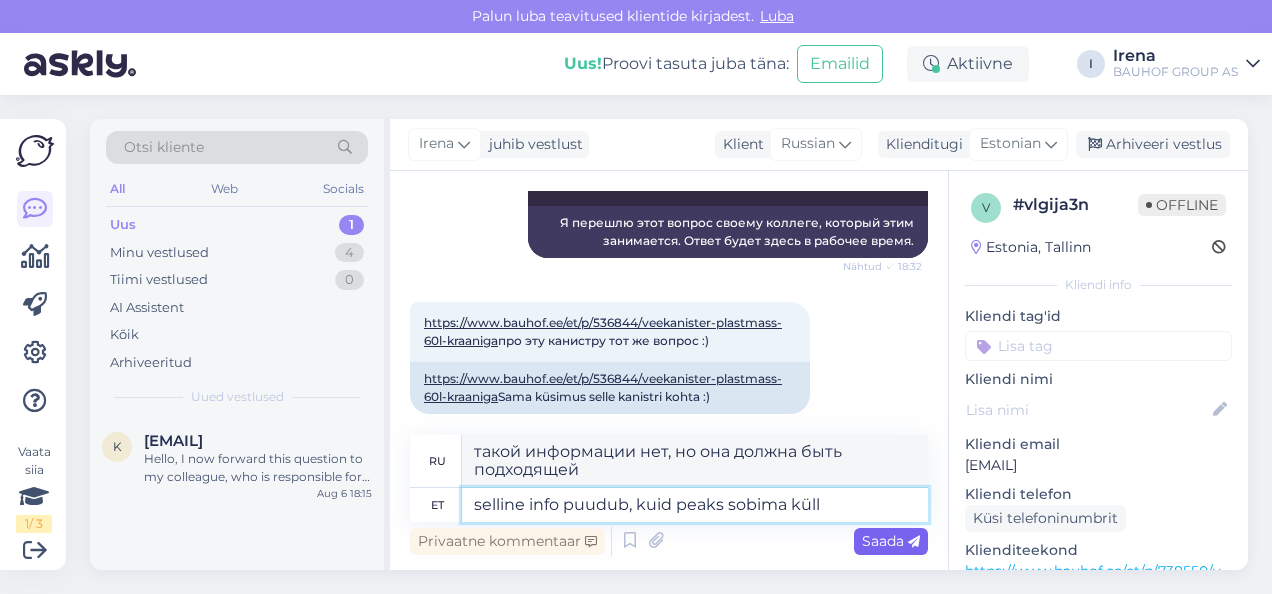 type on "selline info puudub, kuid peaks sobima küll" 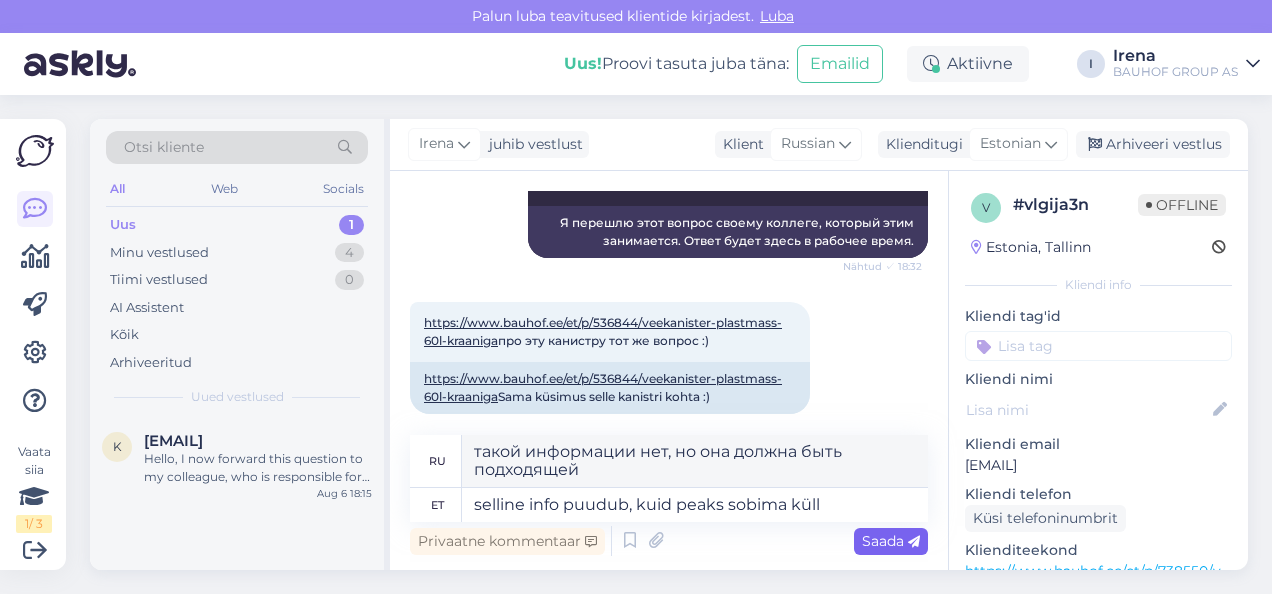 click on "Saada" at bounding box center [891, 541] 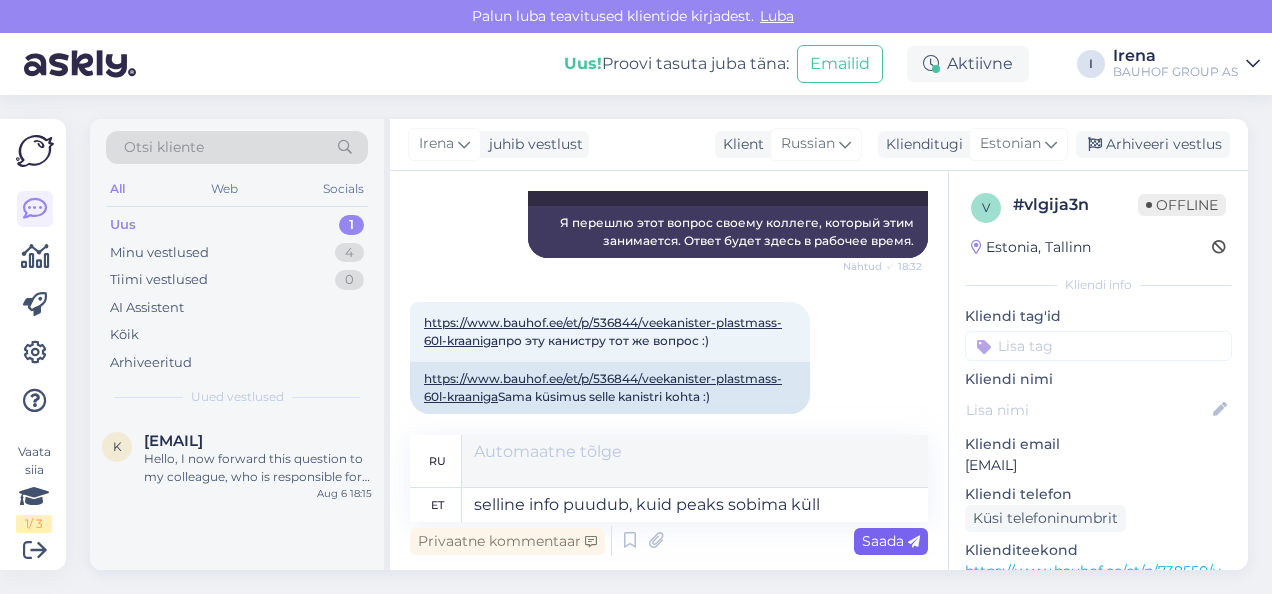 type 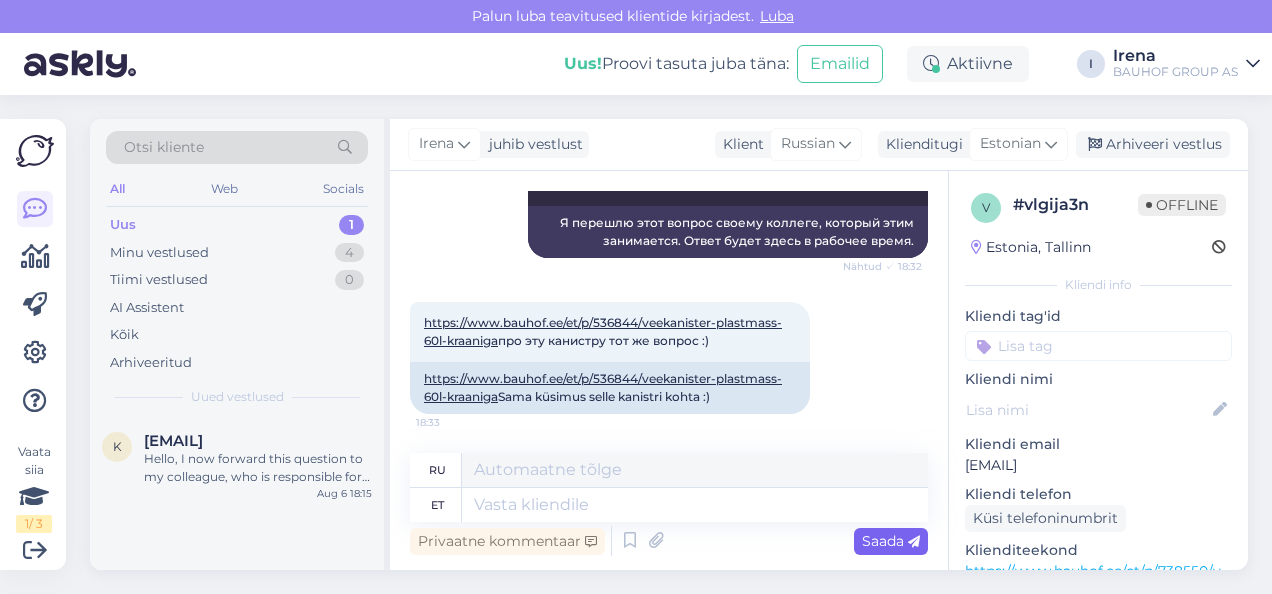 scroll, scrollTop: 727, scrollLeft: 0, axis: vertical 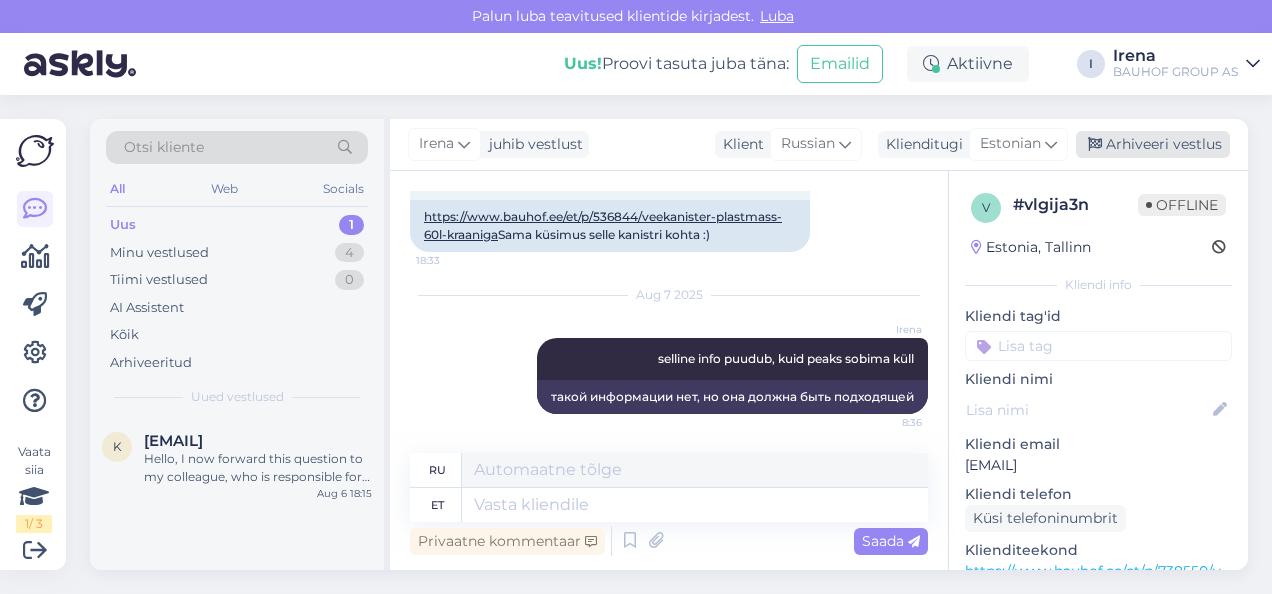 click on "Arhiveeri vestlus" at bounding box center (1153, 144) 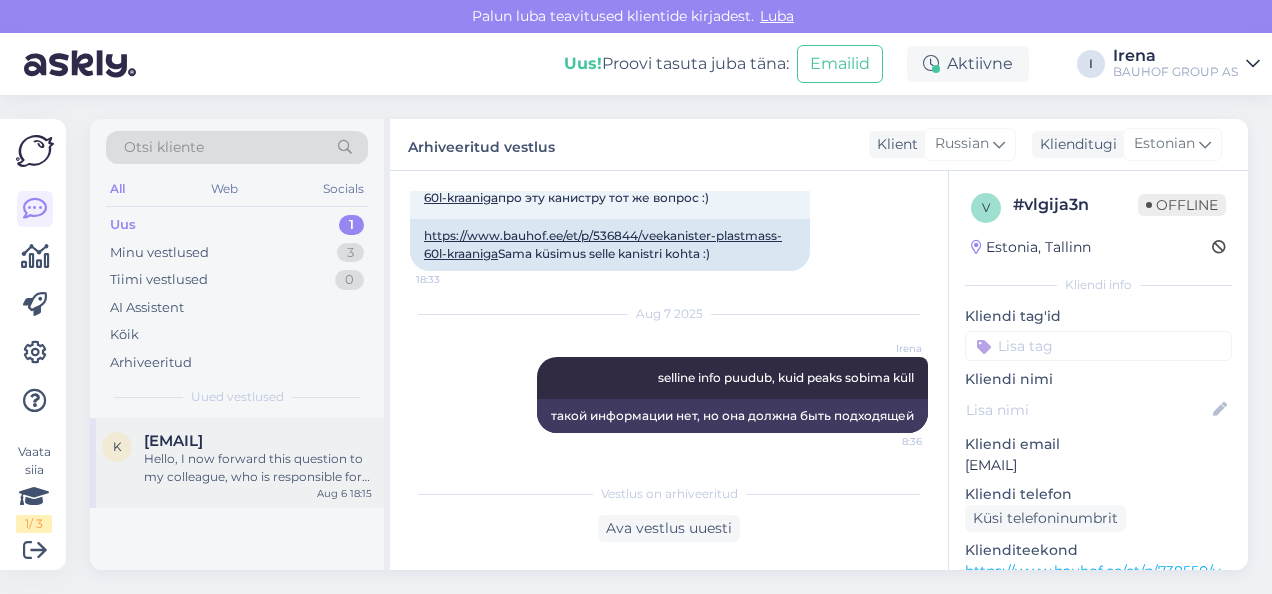 click on "Hello, I now forward this question to my colleague, who is responsible for this. The reply will be here during our working hours." at bounding box center [258, 468] 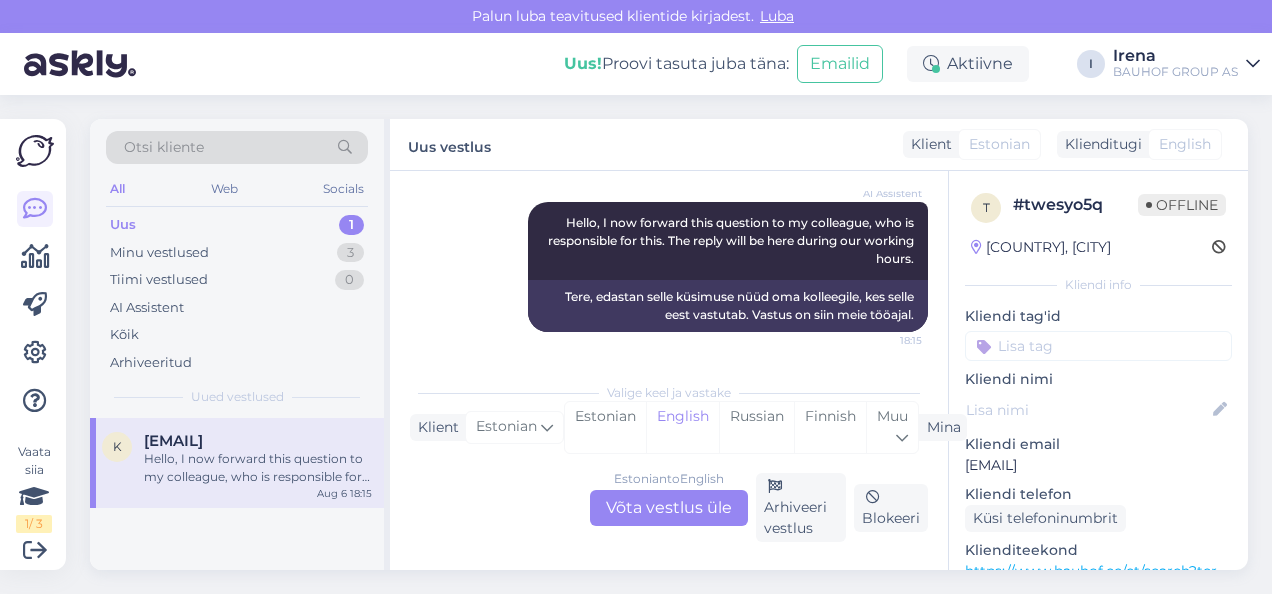 scroll, scrollTop: 240, scrollLeft: 0, axis: vertical 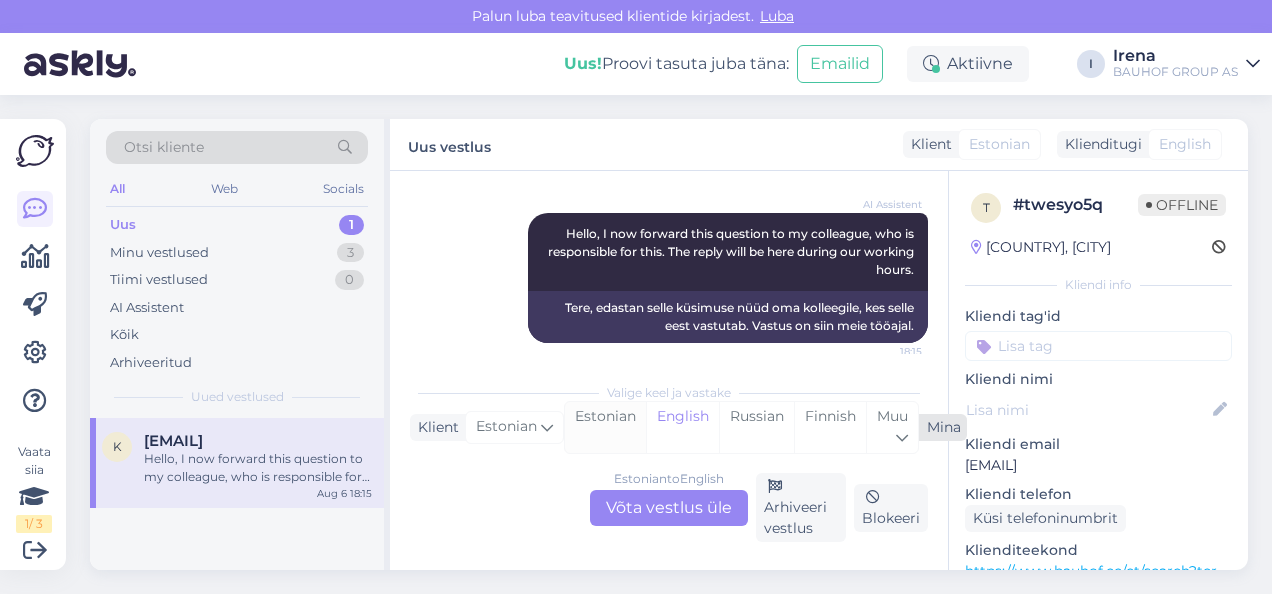 click on "Estonian" at bounding box center (605, 427) 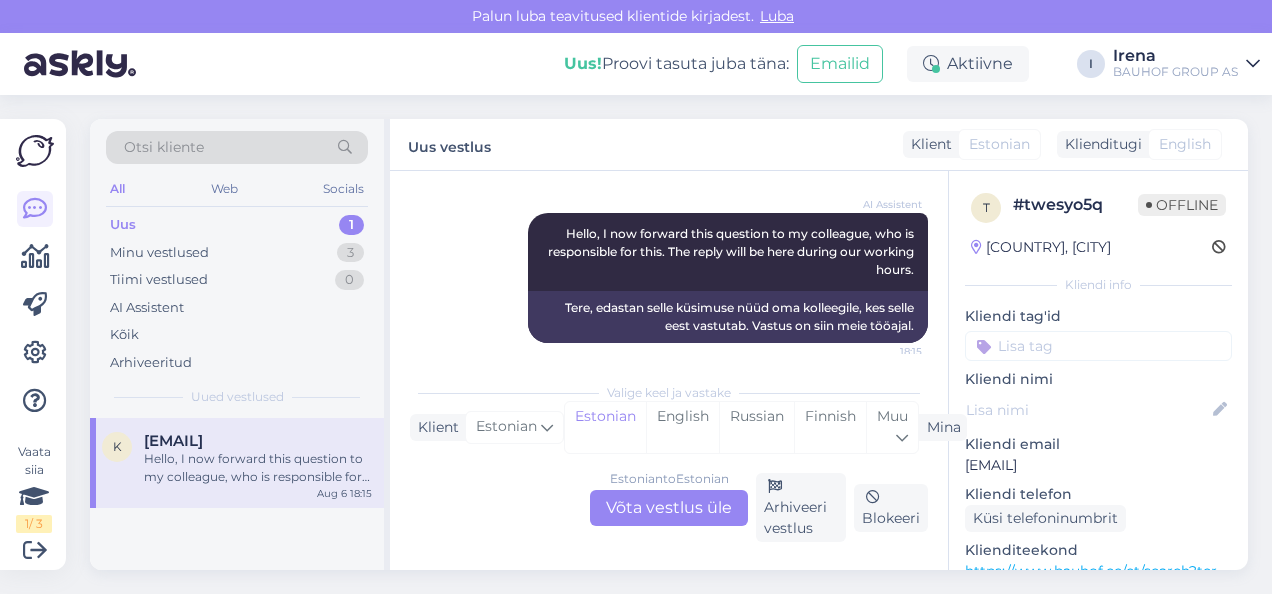 click on "Estonian  to  Estonian Võta vestlus üle" at bounding box center [669, 508] 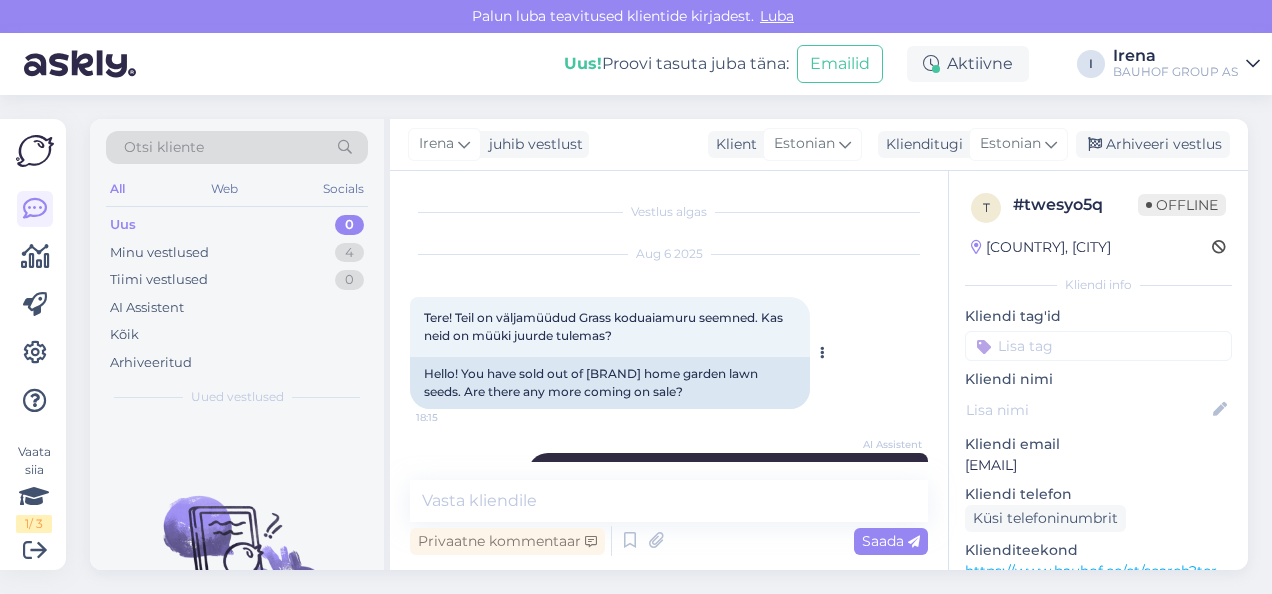 scroll, scrollTop: 100, scrollLeft: 0, axis: vertical 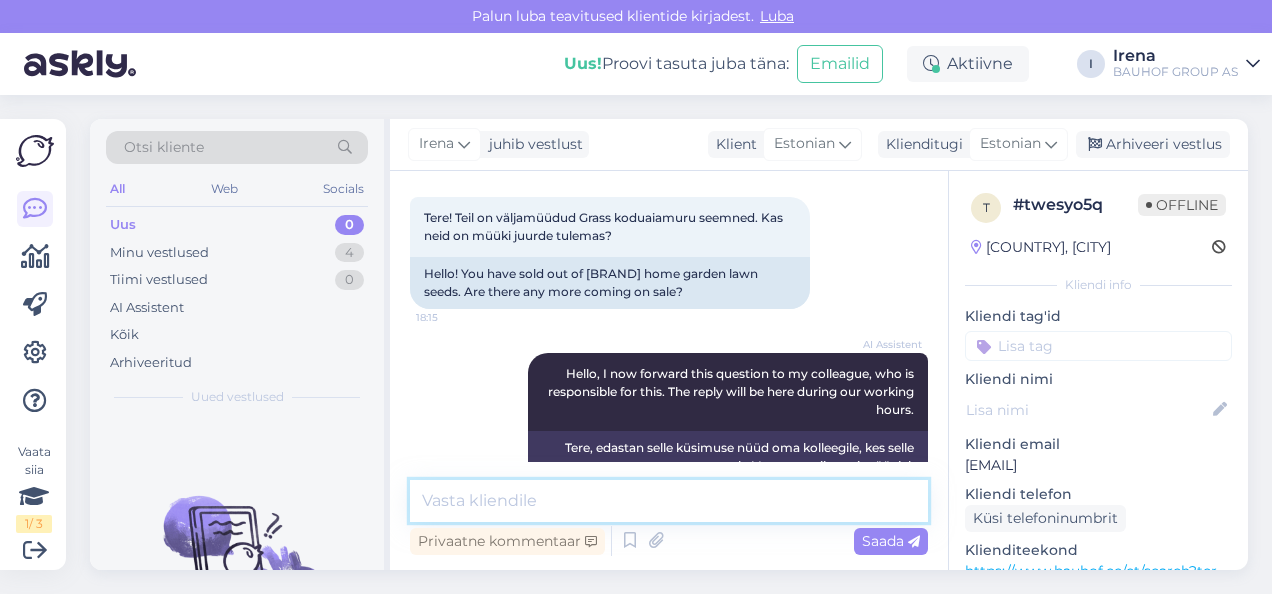 click at bounding box center [669, 501] 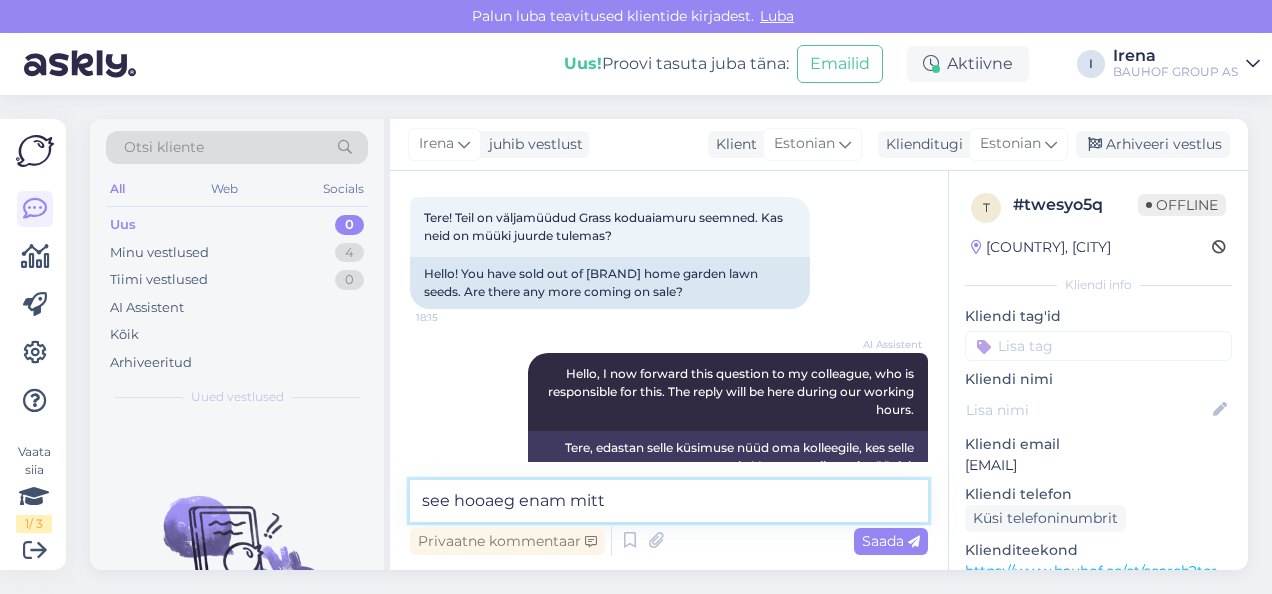 type on "see hooaeg enam mitte" 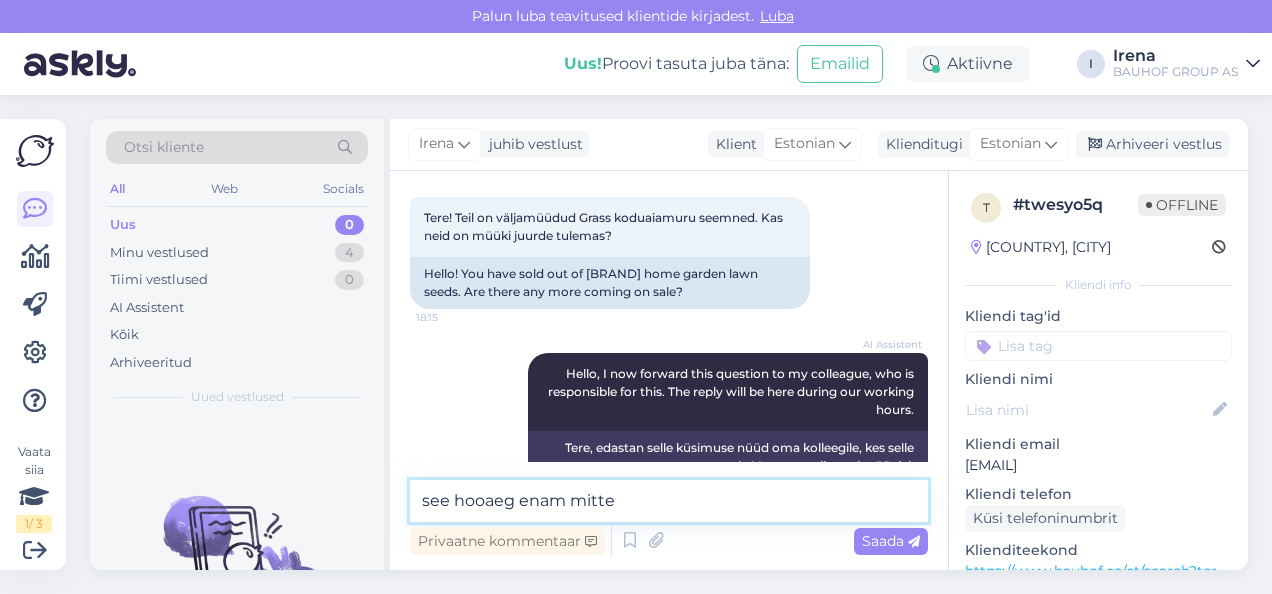 type 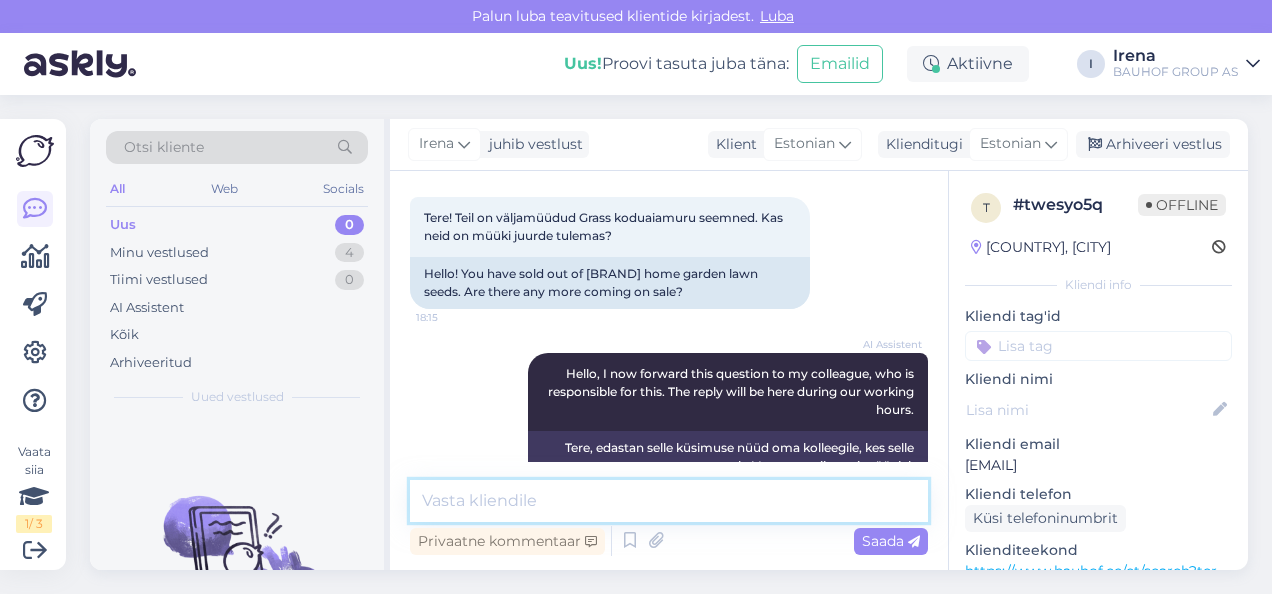 scroll, scrollTop: 270, scrollLeft: 0, axis: vertical 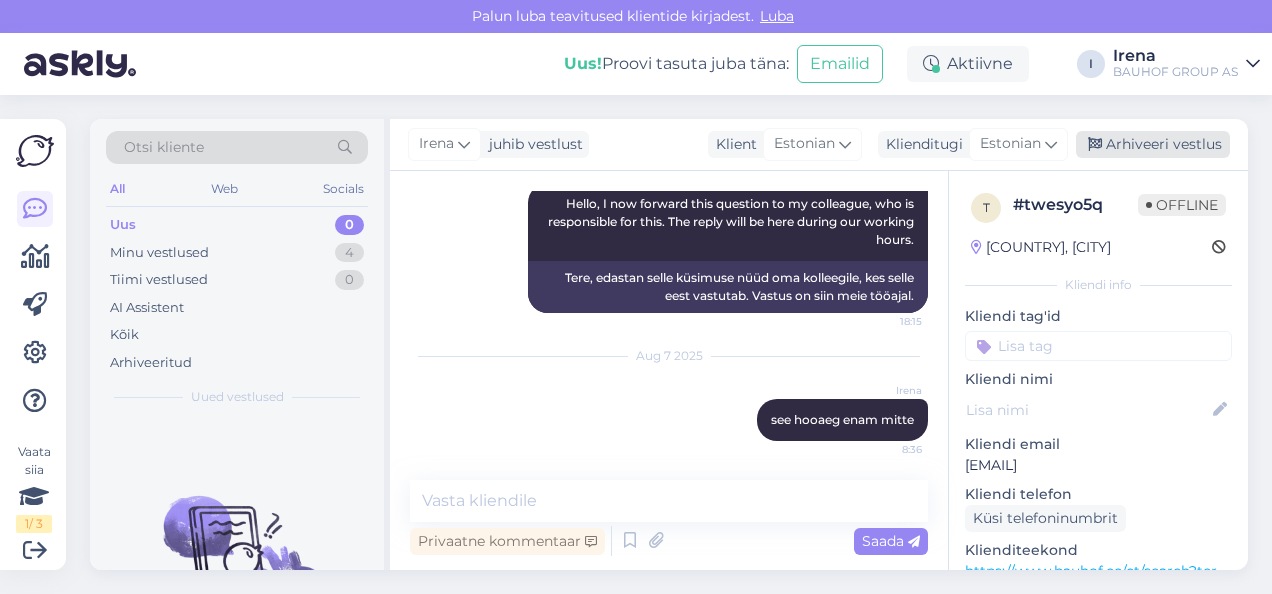 click on "Arhiveeri vestlus" at bounding box center [1153, 144] 